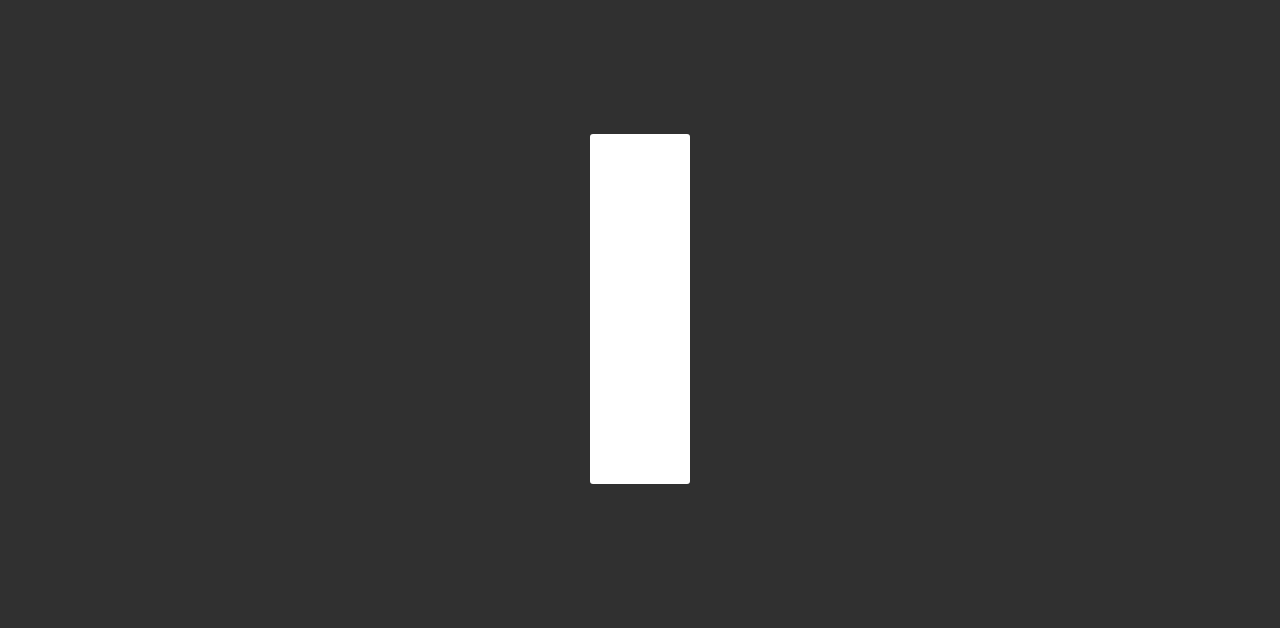 scroll, scrollTop: 0, scrollLeft: 0, axis: both 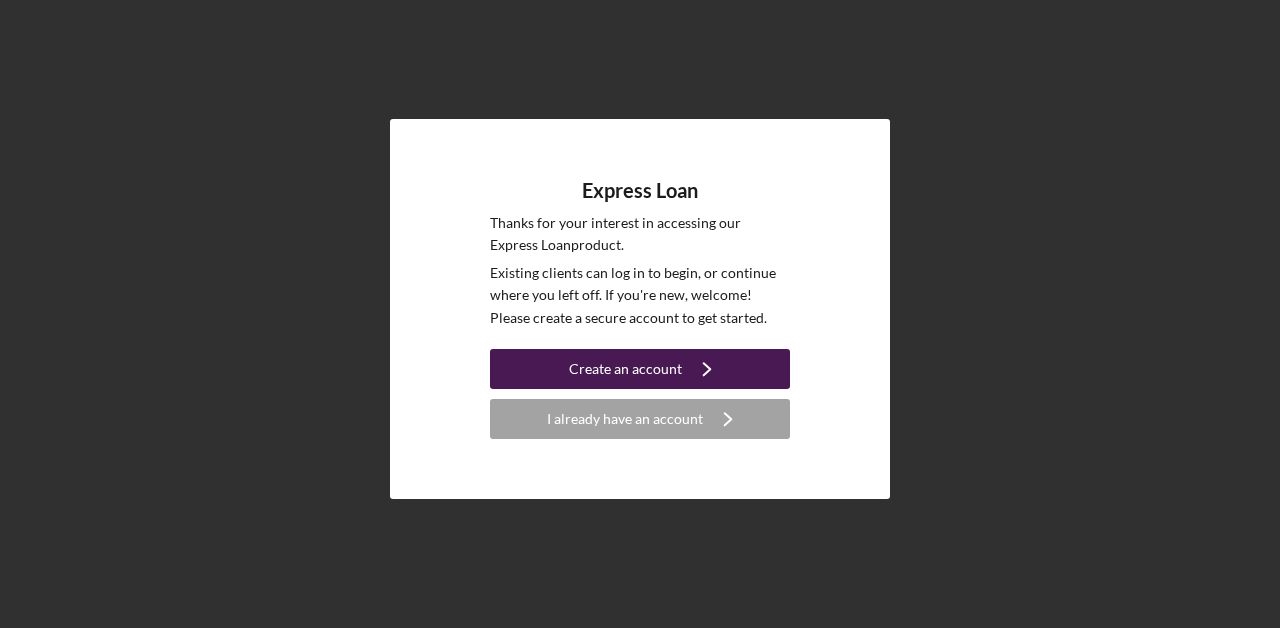 click on "Create an account" at bounding box center (625, 369) 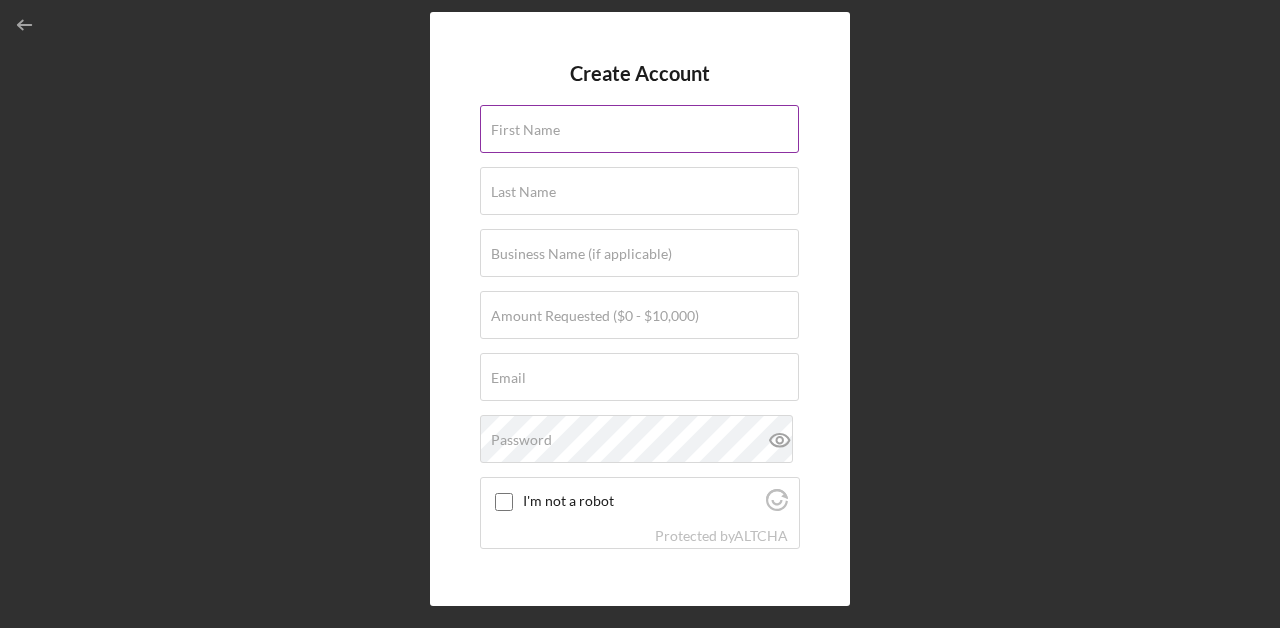 click on "First Name" at bounding box center [525, 130] 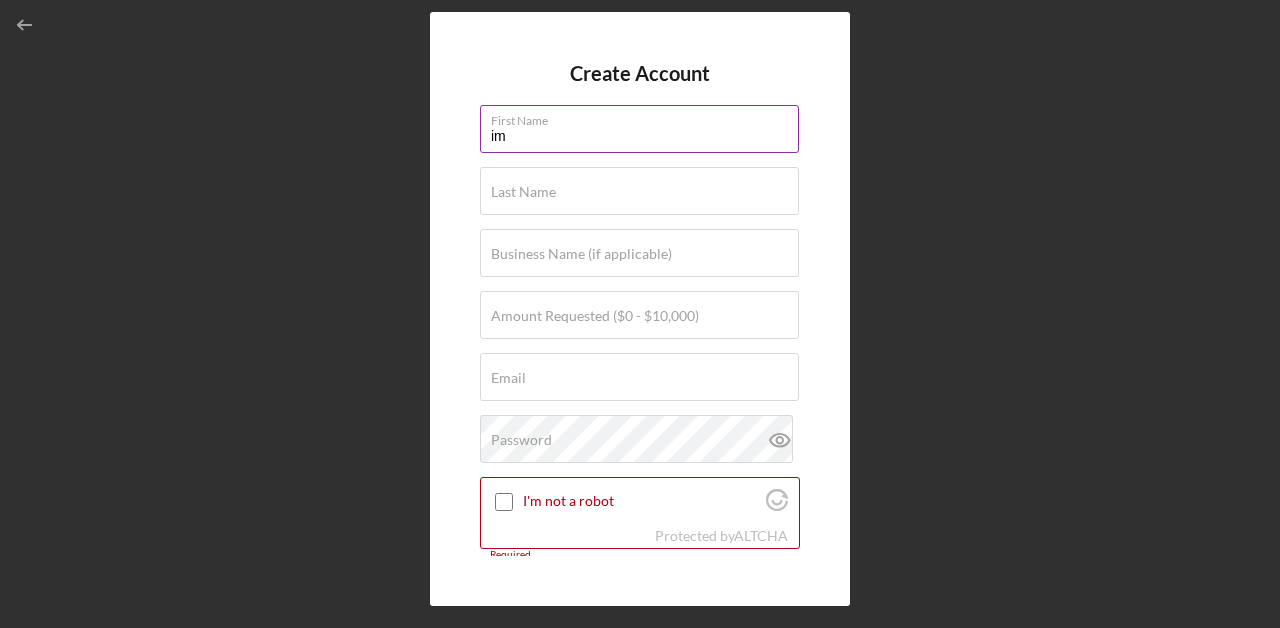type on "i" 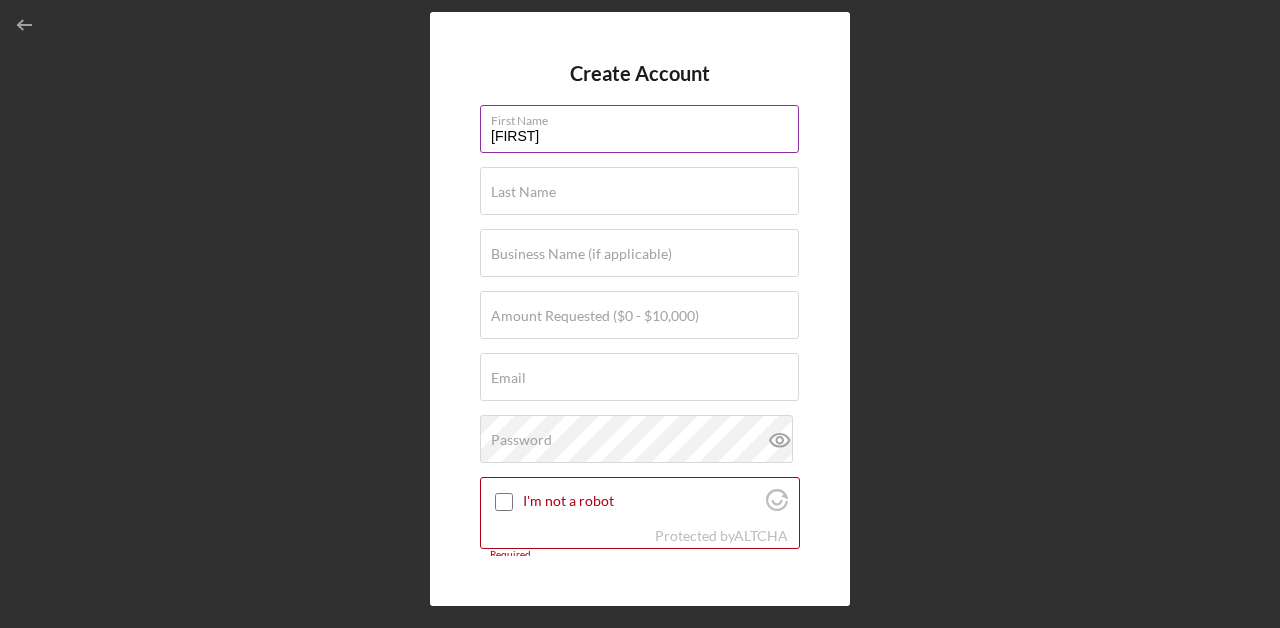 type on "[FIRST]" 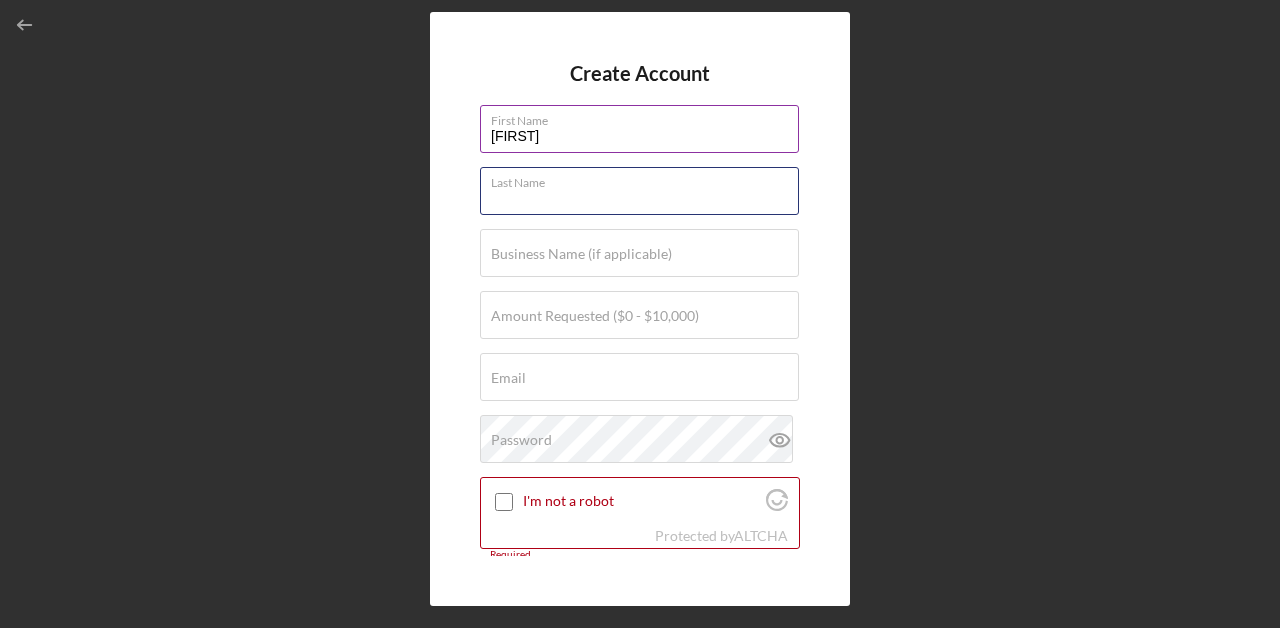 type on "r" 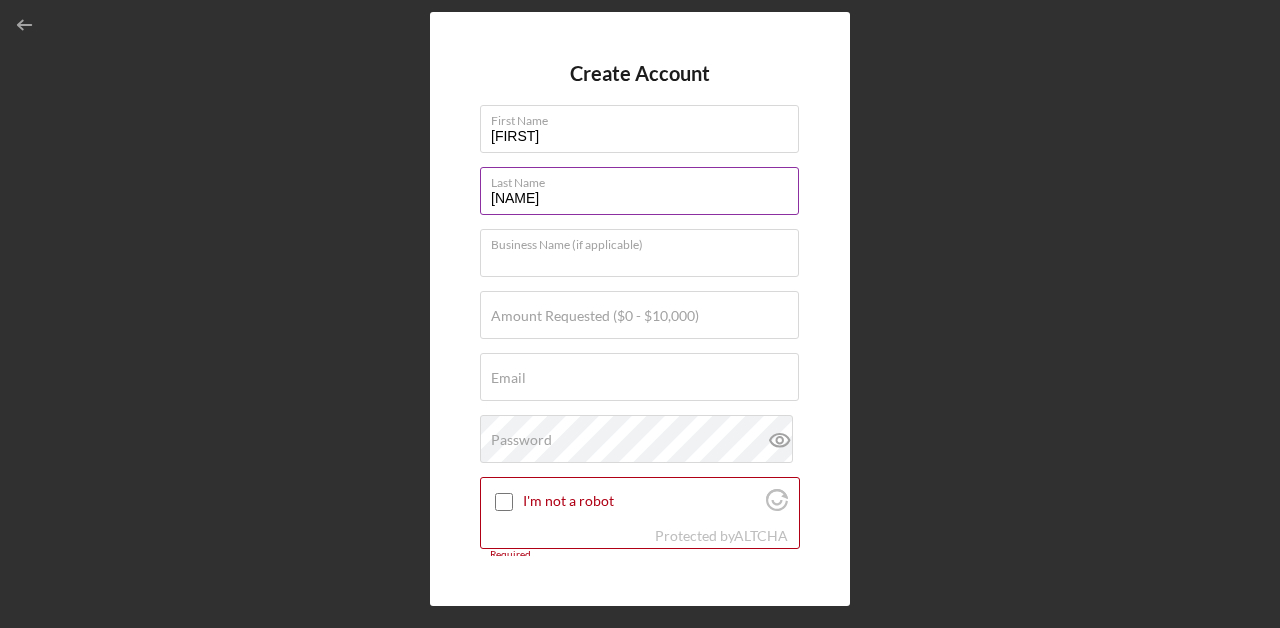 click on "[NAME]" at bounding box center [639, 191] 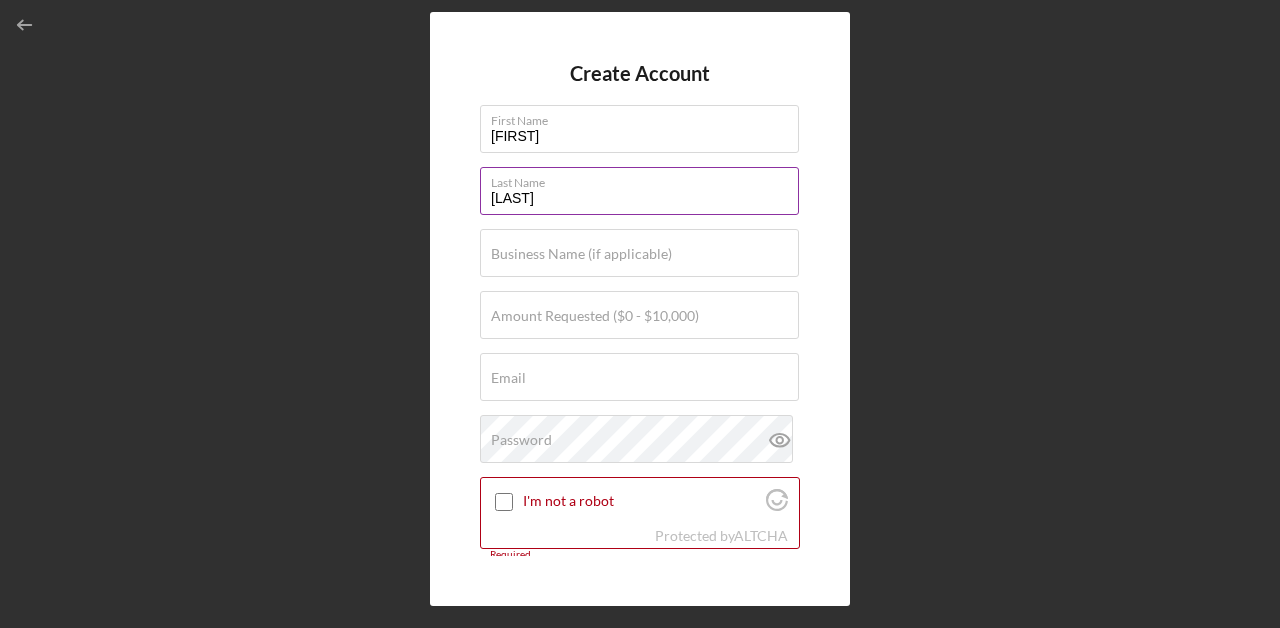 type on "R" 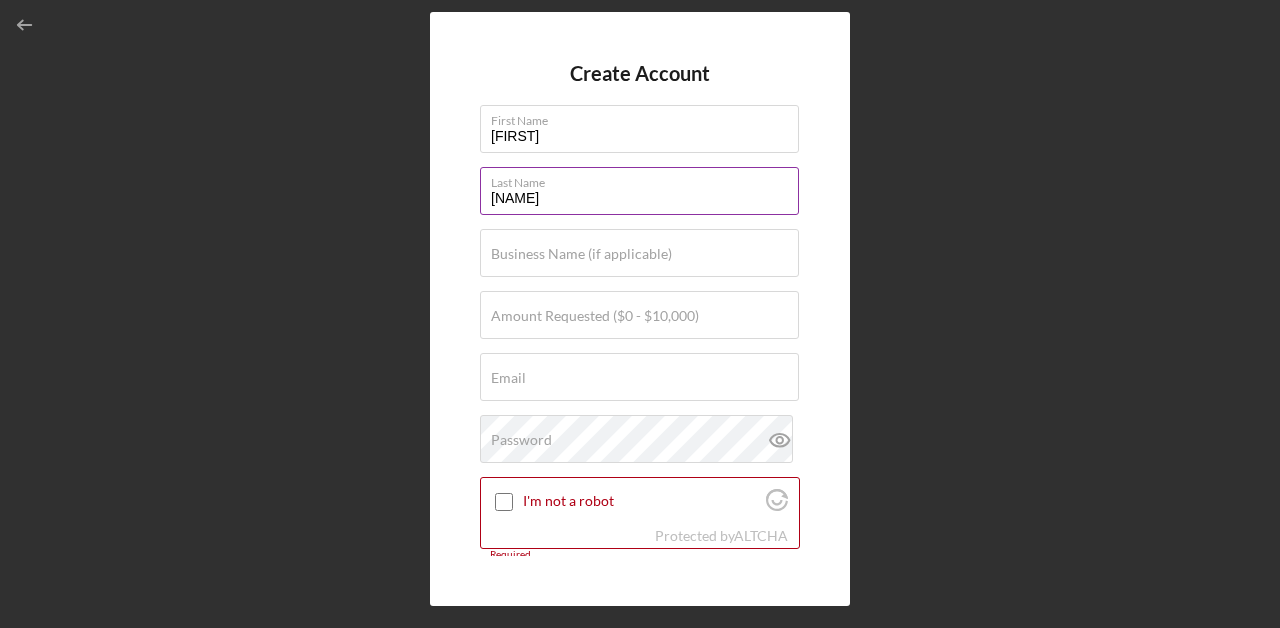 type on "[NAME]" 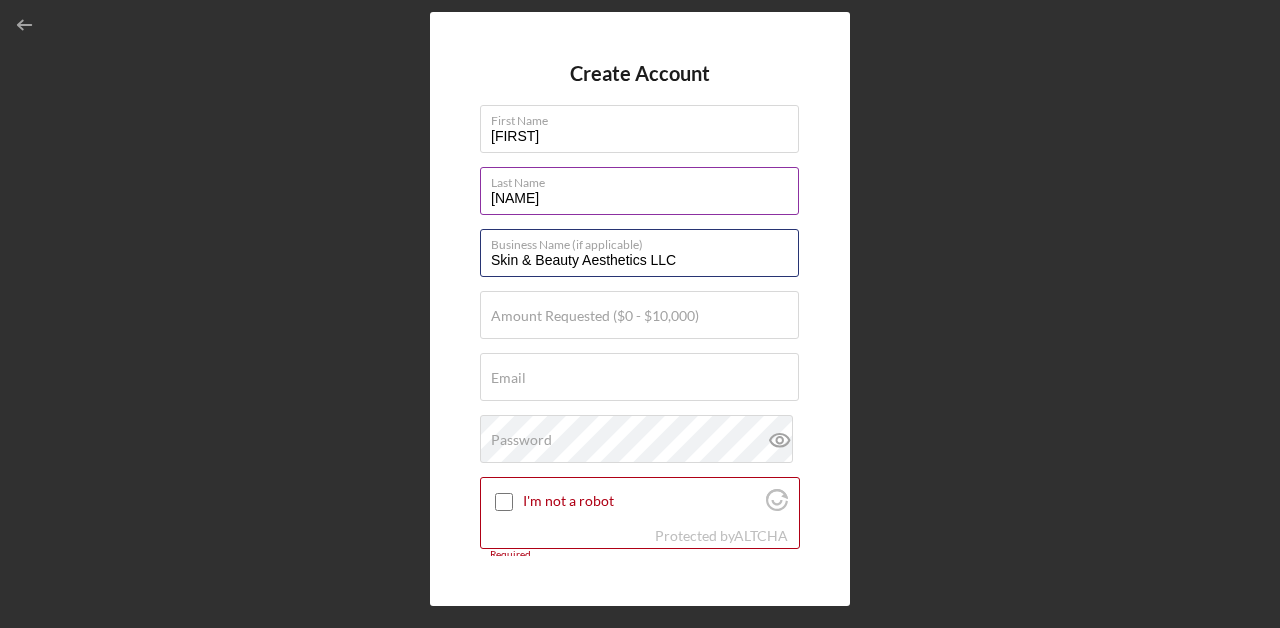 type on "Skin & Beauty Aesthetics LLC" 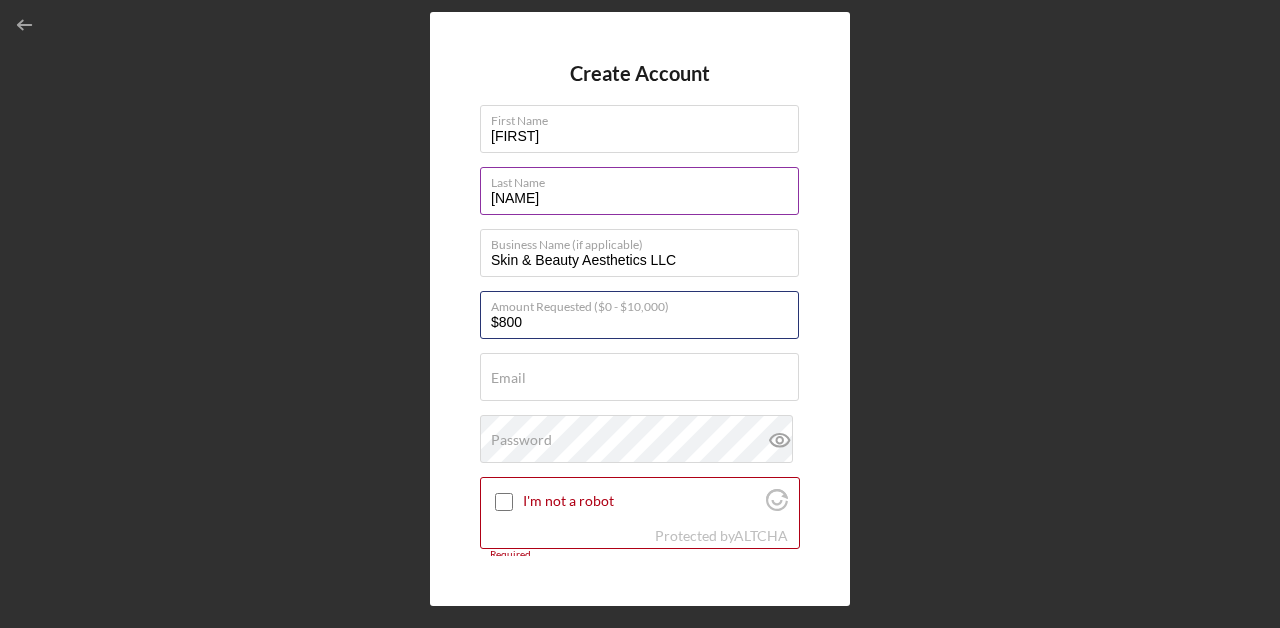 type on "$8,000" 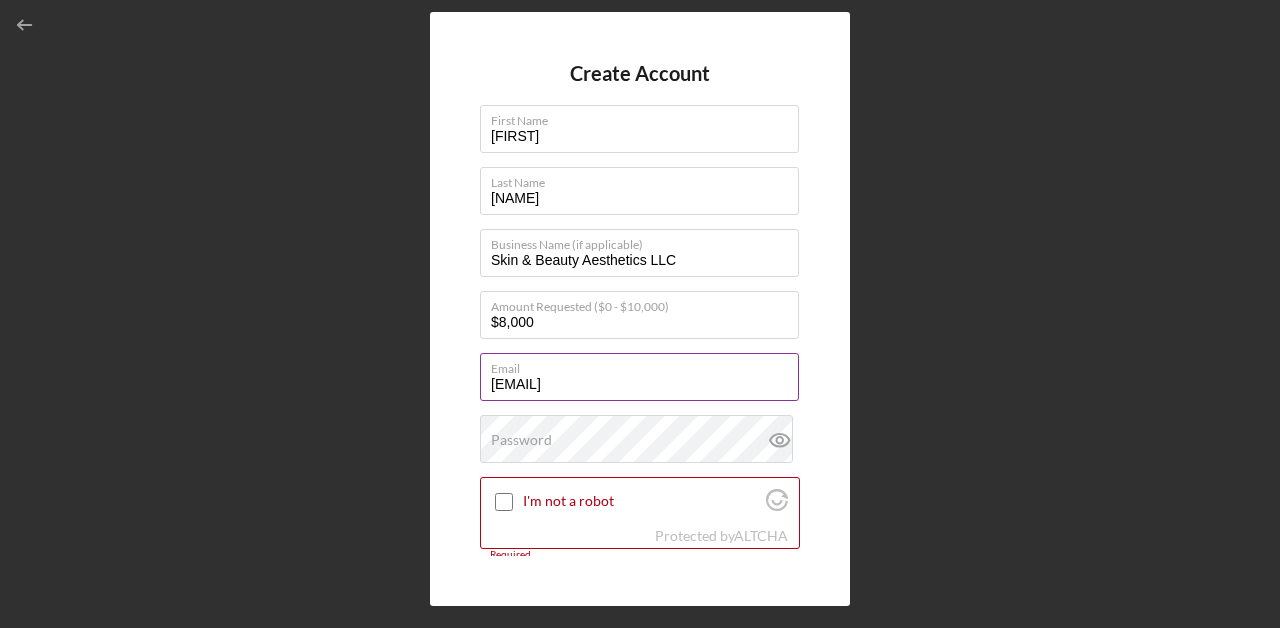 type on "[EMAIL]" 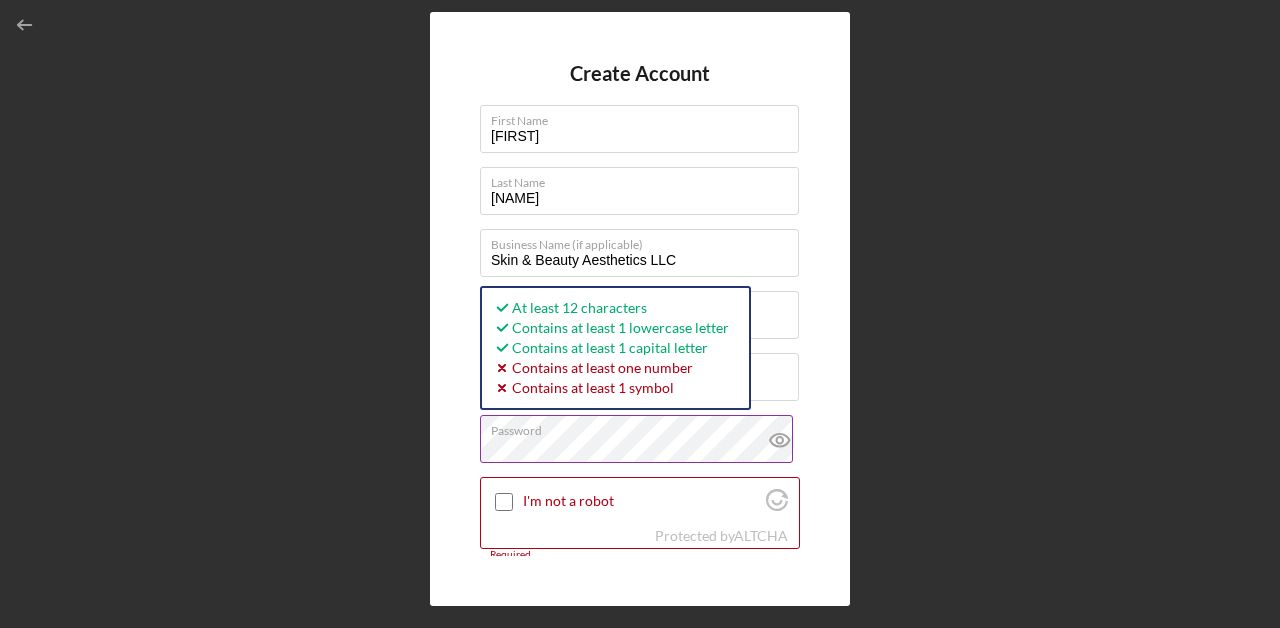 click 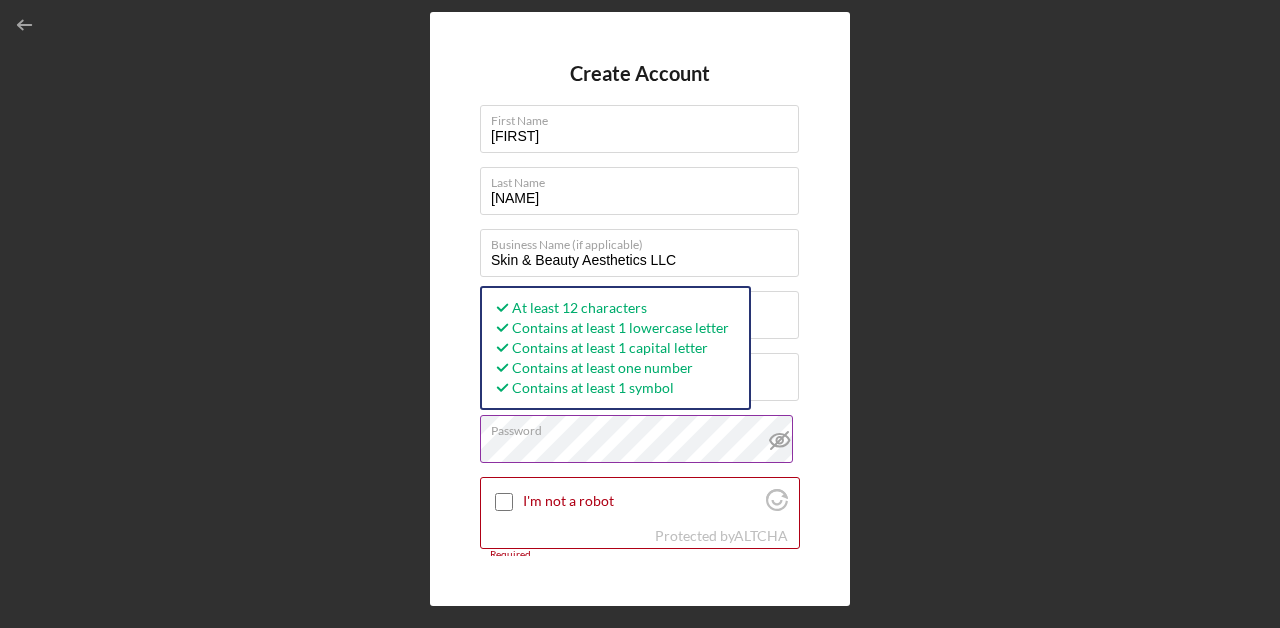 scroll, scrollTop: 60, scrollLeft: 0, axis: vertical 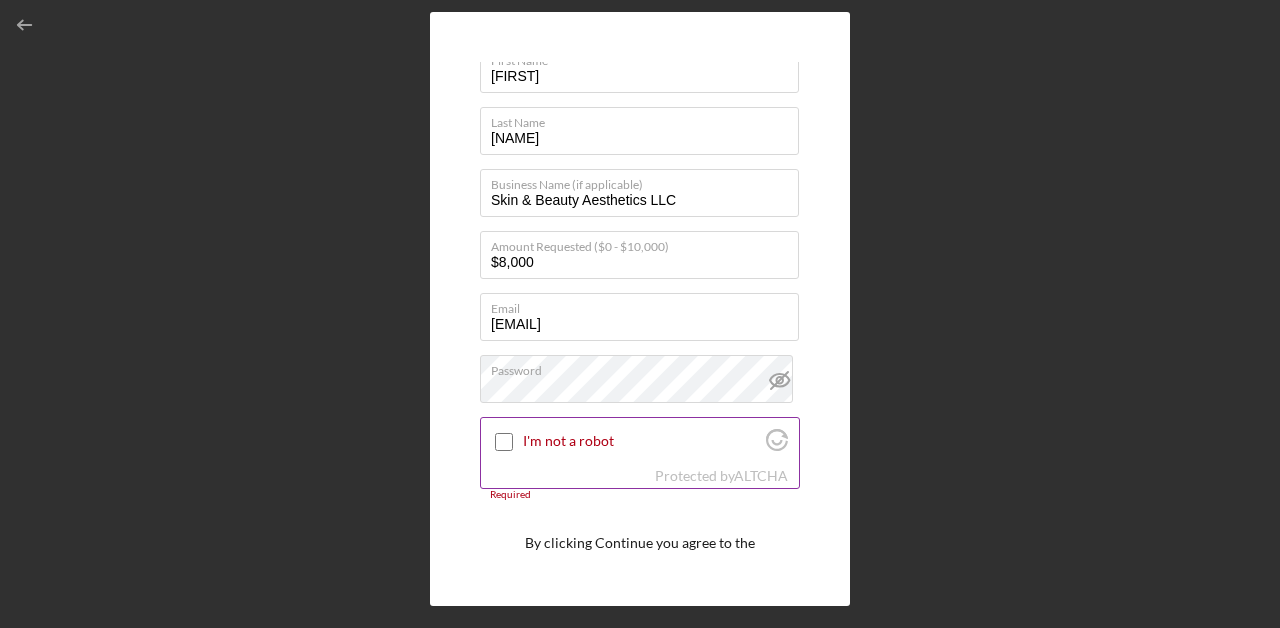 click on "I'm not a robot" at bounding box center (504, 442) 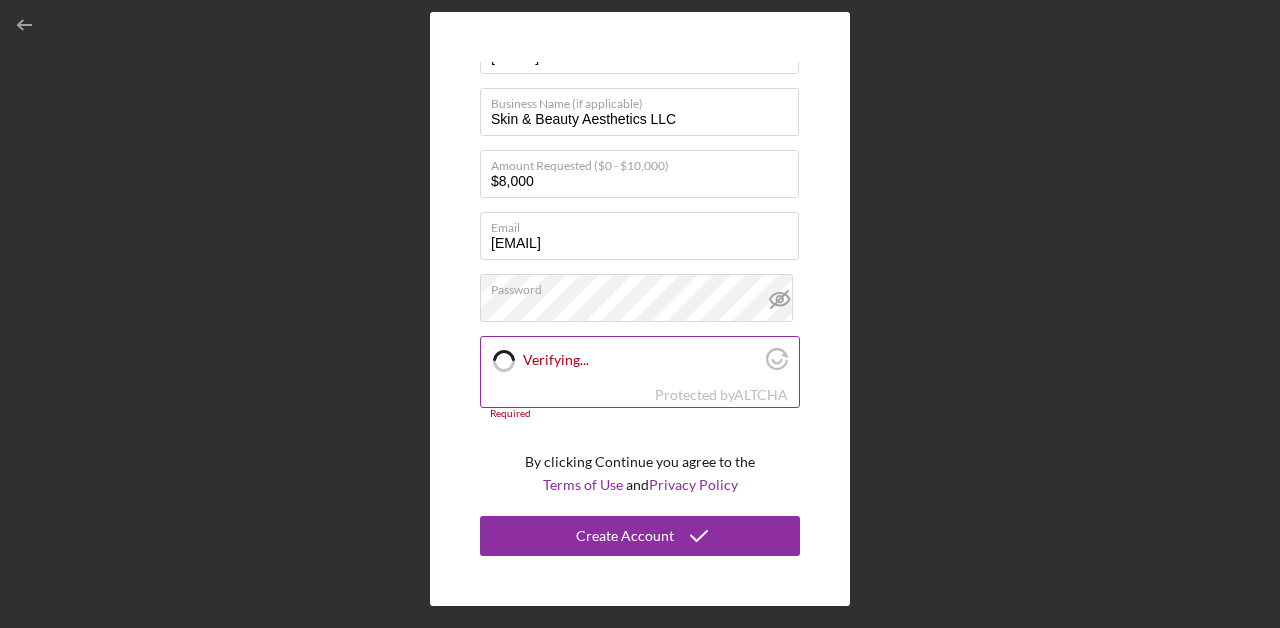 checkbox on "true" 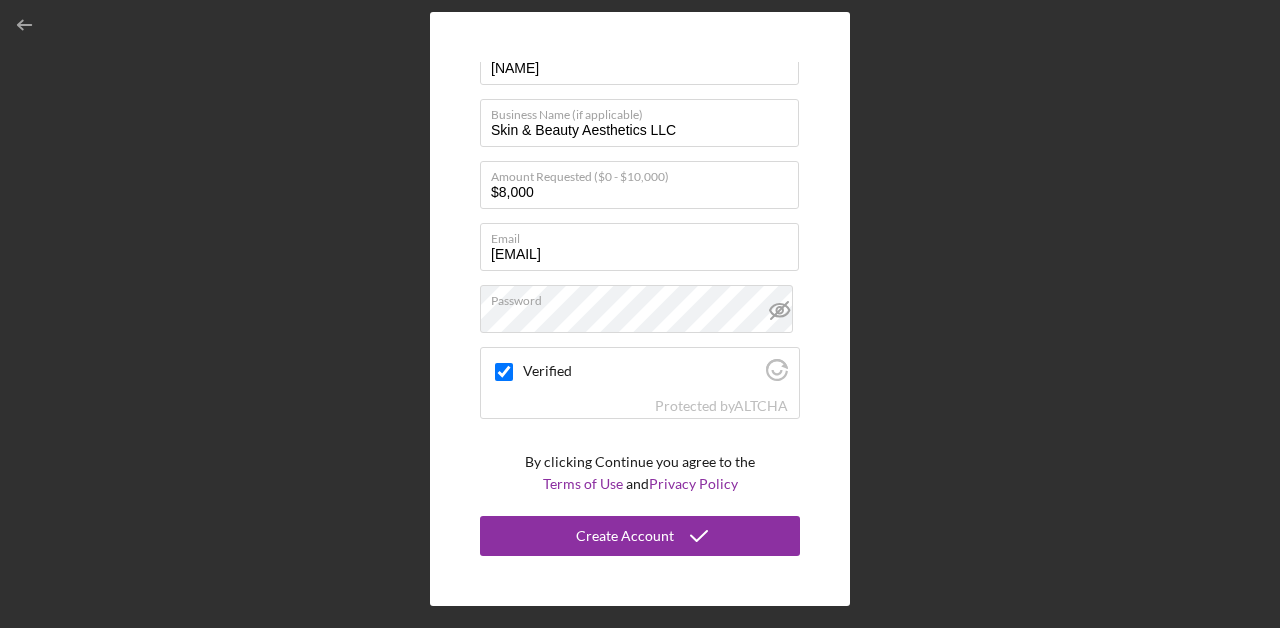scroll, scrollTop: 129, scrollLeft: 0, axis: vertical 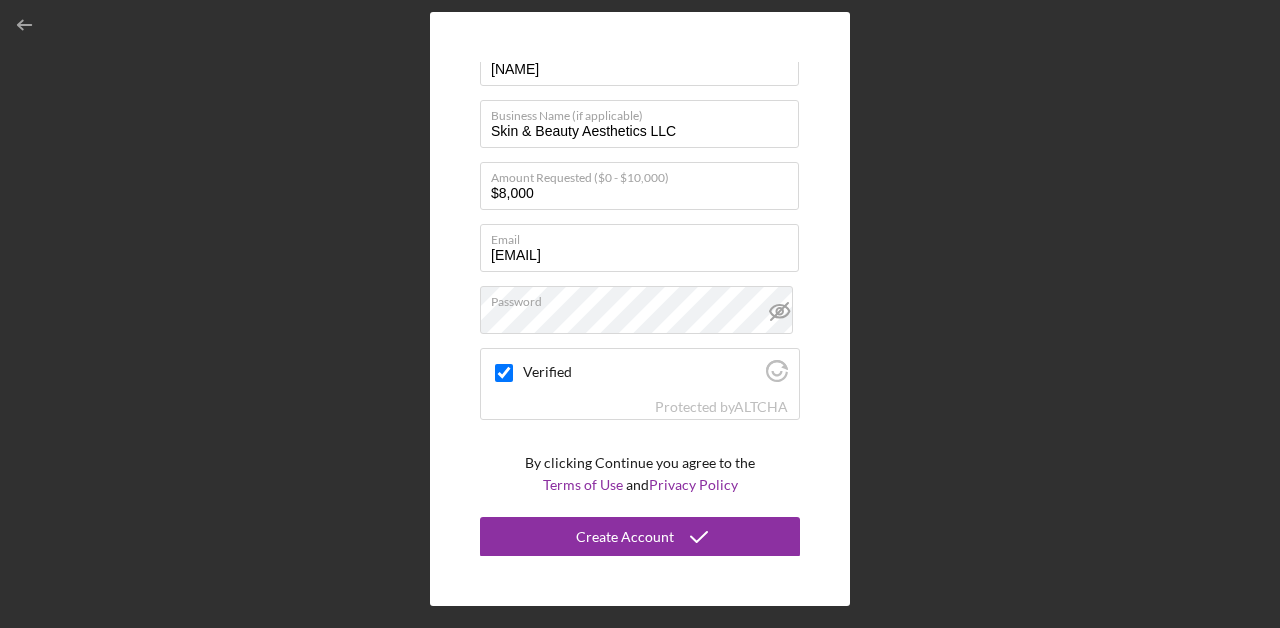 click on "Create Account First Name [FIRST] Last Name [LAST] Business Name (if applicable) Skin & Beauty Aesthetics LLC Amount Requested ($0 - $10,000) $8,000 Email [EMAIL] Password       Verified           Protected by  ALTCHA   By clicking Continue you agree to the  Terms of Use   and  Privacy Policy Create Account" at bounding box center [640, 309] 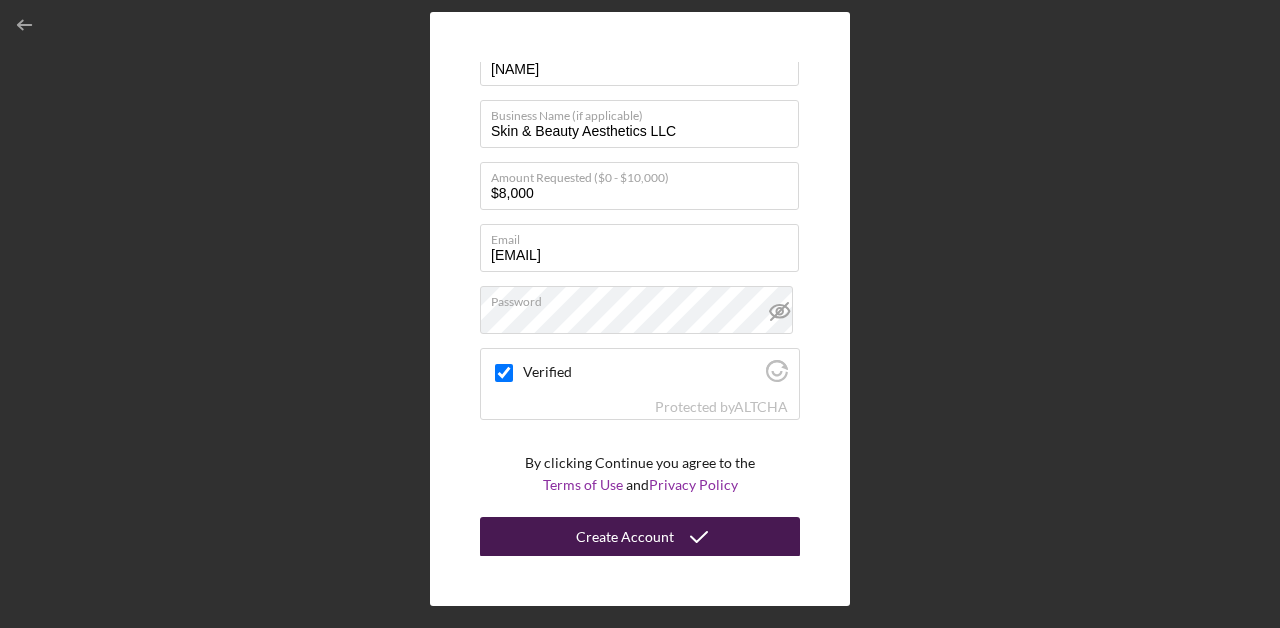 click on "Create Account" at bounding box center (625, 537) 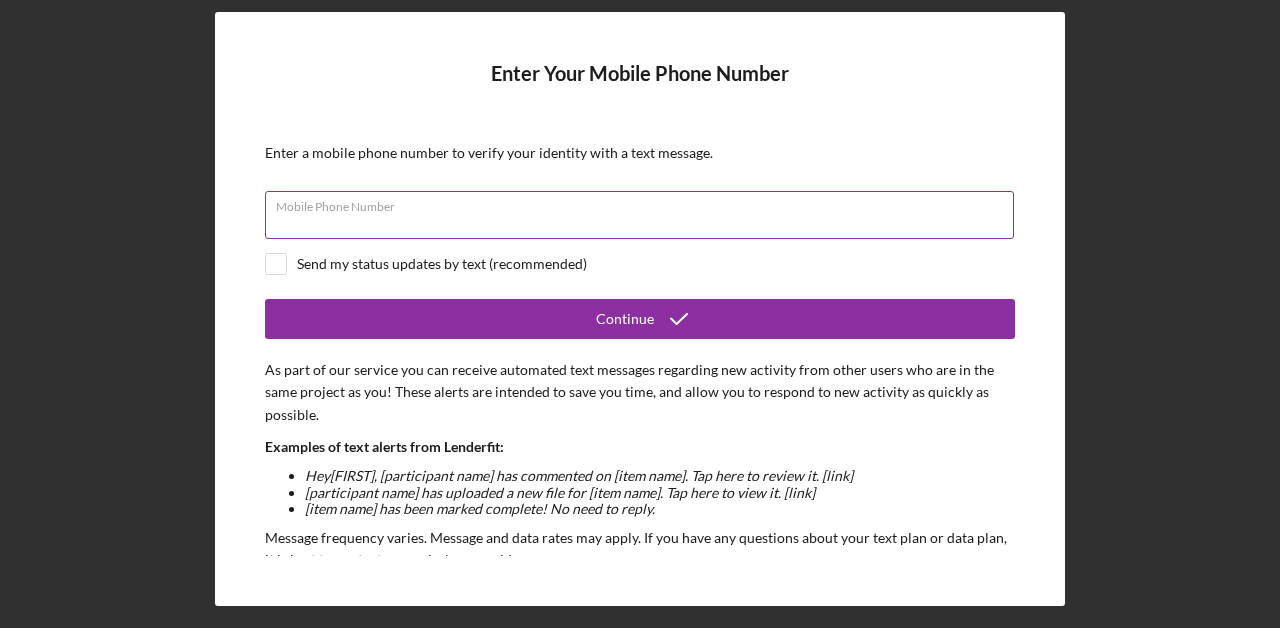 click on "Mobile Phone Number" at bounding box center (640, 216) 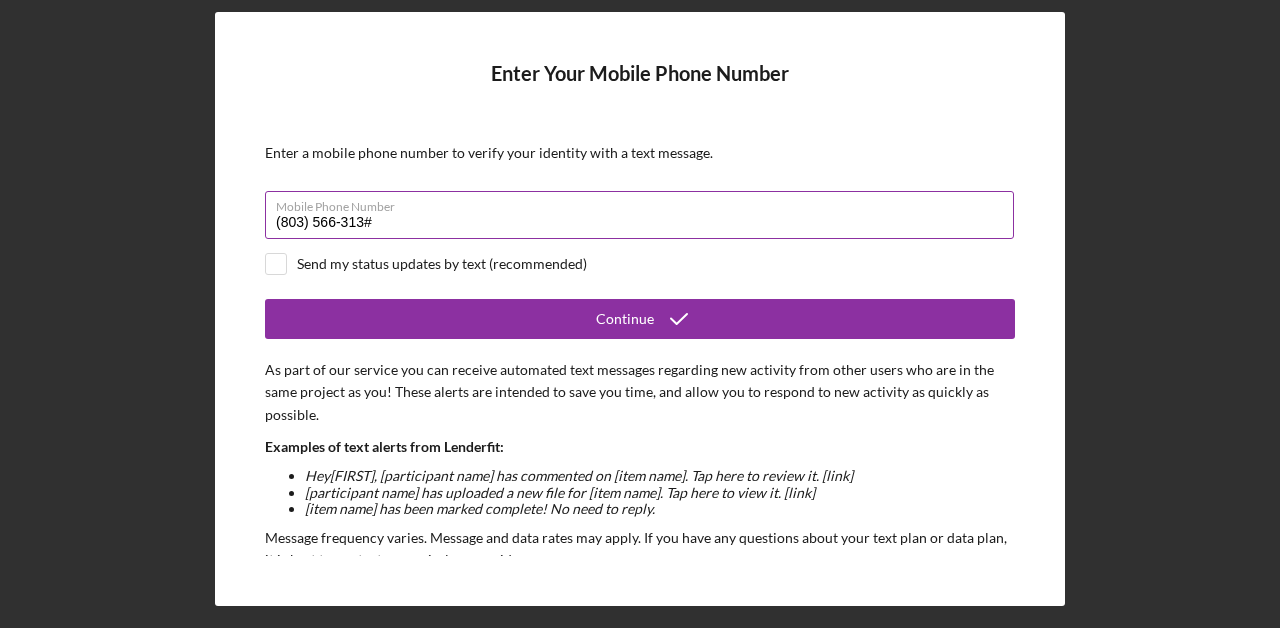 type on "(803) 566-3130" 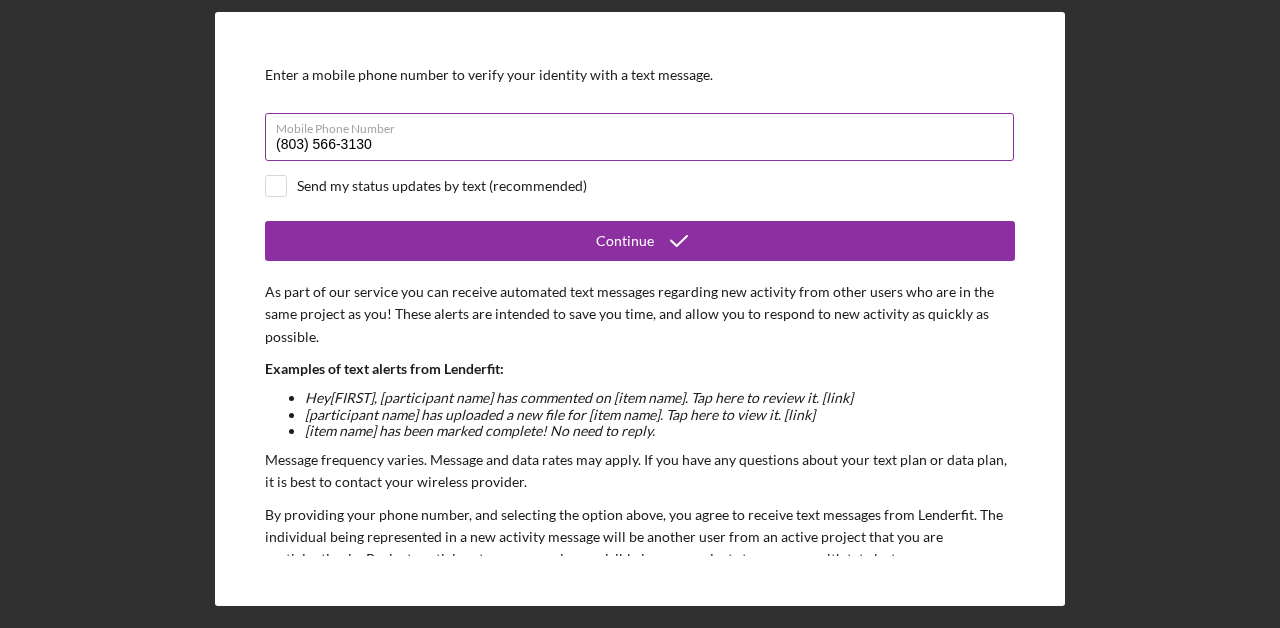 scroll, scrollTop: 112, scrollLeft: 0, axis: vertical 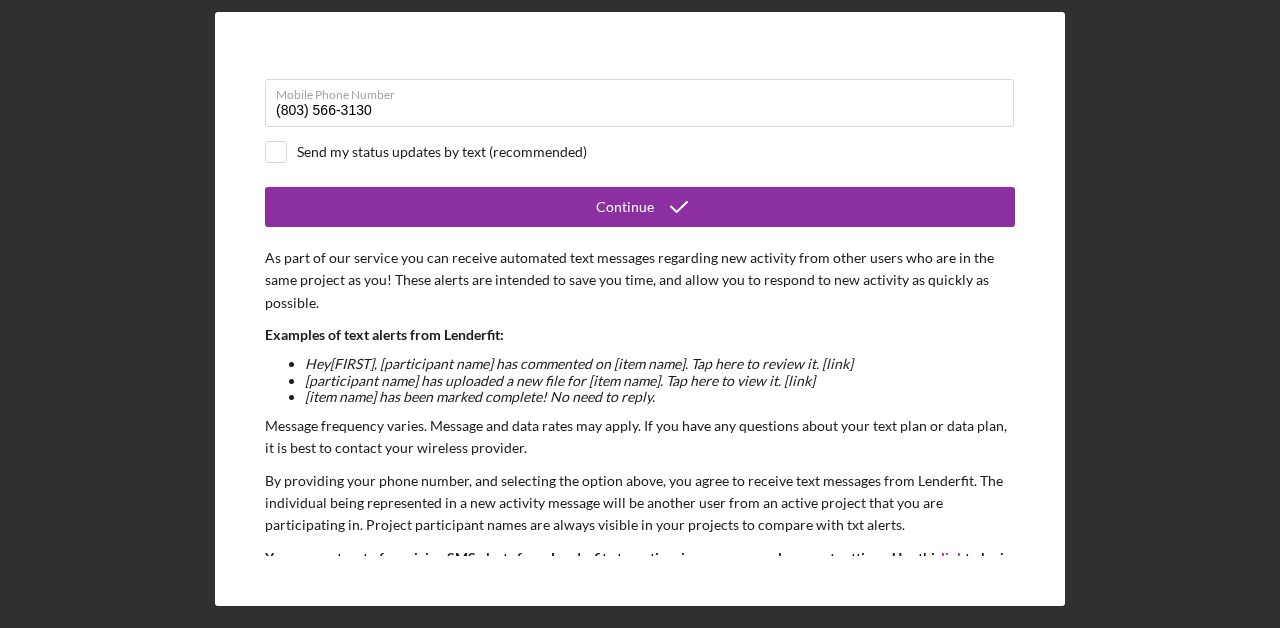 click on "Enter Your Mobile Phone Number Enter a mobile phone number to verify your identity with a text message. Mobile Phone Number (803) 566-3130 Send my status updates by text (recommended) Continue As part of our service you can receive automated text messages regarding new activity from other users who are in the same project as you! These alerts are intended to save you time, and allow you to respond to new activity as quickly as possible. Examples of text alerts from Lenderfit: Hey [NAME], [participant name] has commented on [item name]. Tap here to review it. [link] [participant name] has uploaded a new file for [item name]. Tap here to view it. [link] [item name] has been marked complete! No need to reply. Message frequency varies. Message and data rates may apply. If you have any questions about your text plan or data plan, it is best to contact your wireless provider. You may opt-out of receiving SMS alerts from Lenderfit at any time in your personal account settings. Use this link lenderfit.io" at bounding box center (640, 309) 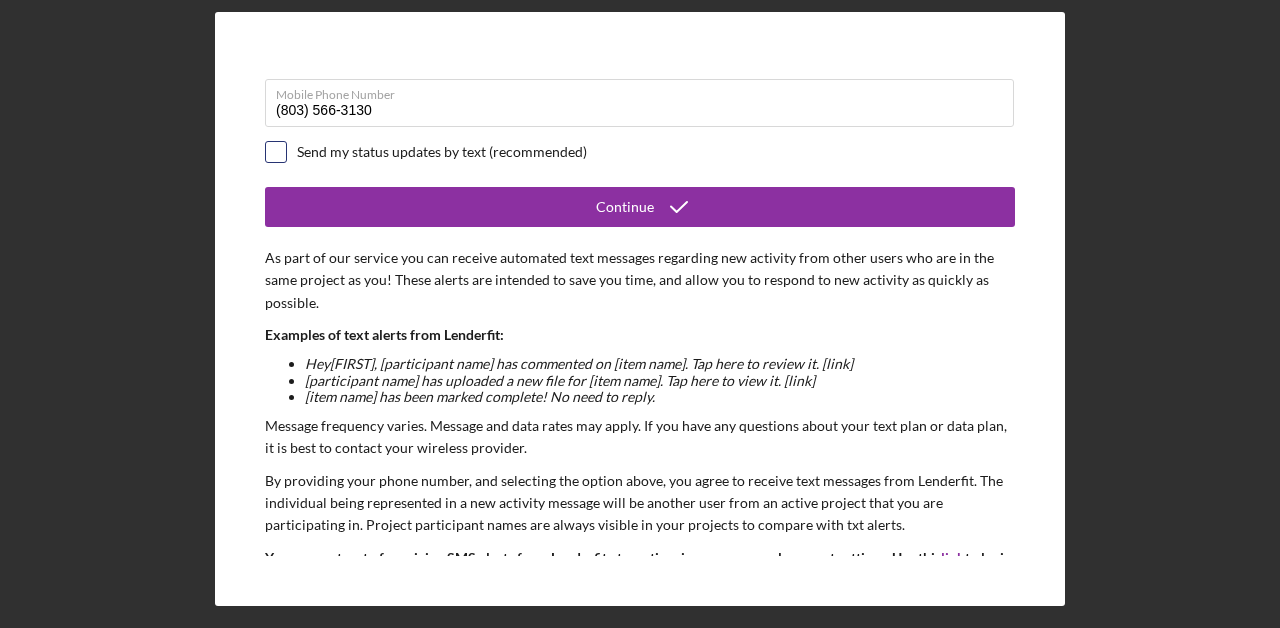 click at bounding box center (276, 152) 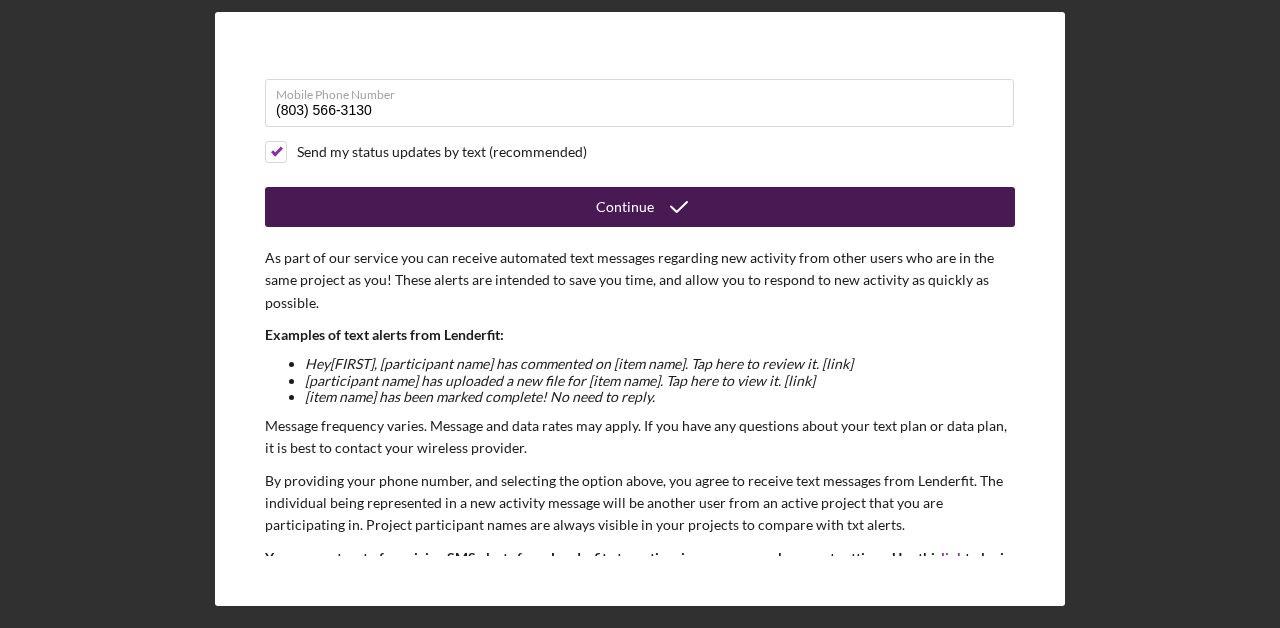 click on "Continue" at bounding box center (640, 207) 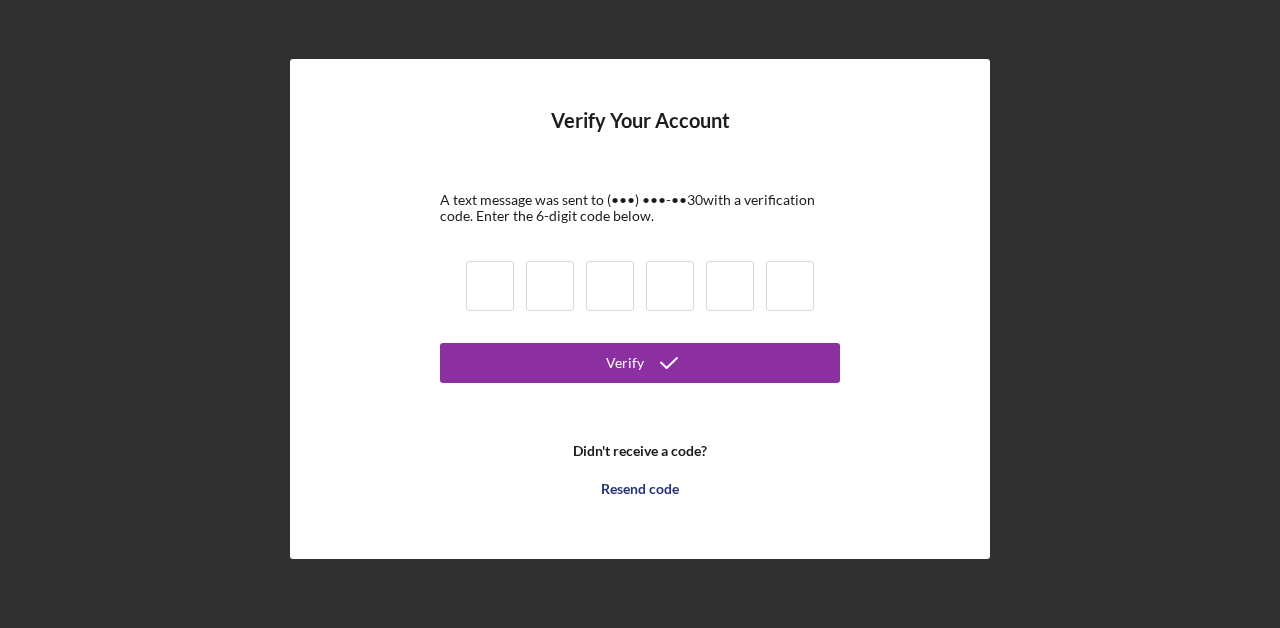 click at bounding box center [490, 286] 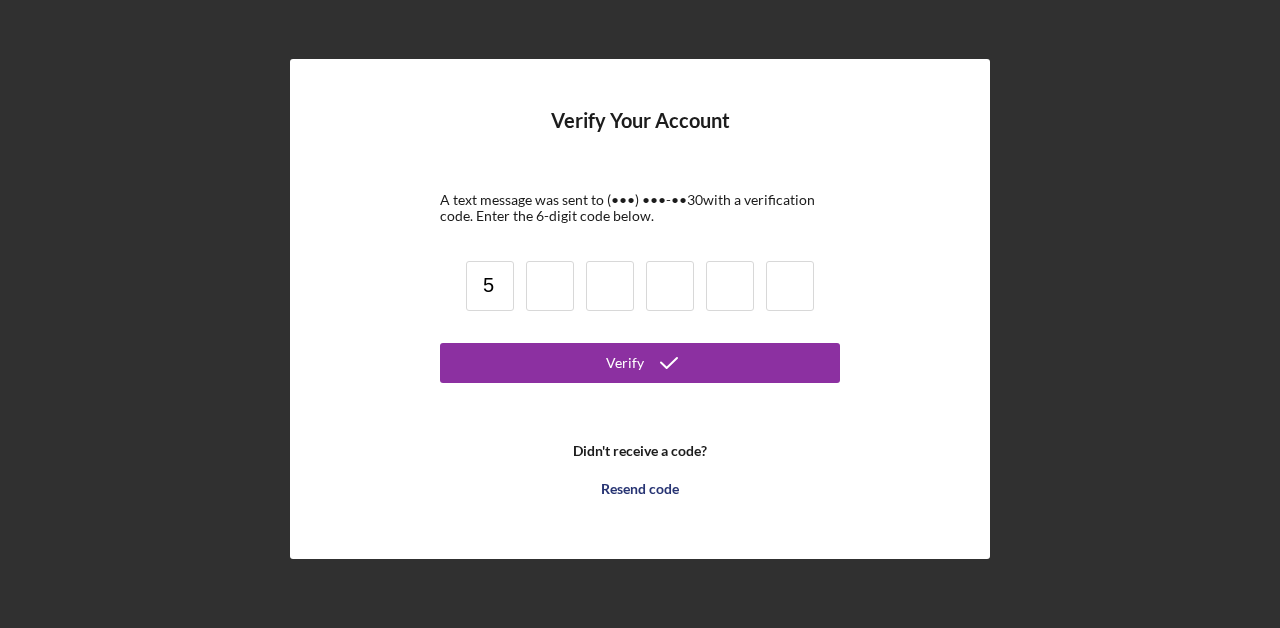 type on "5" 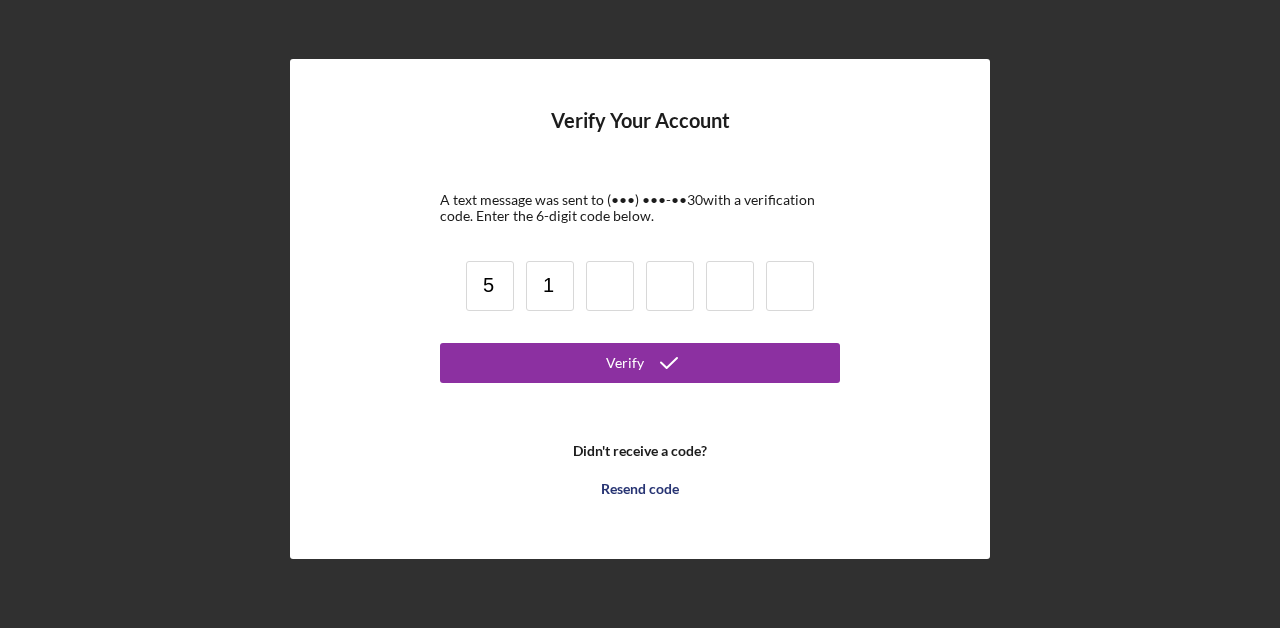 type on "1" 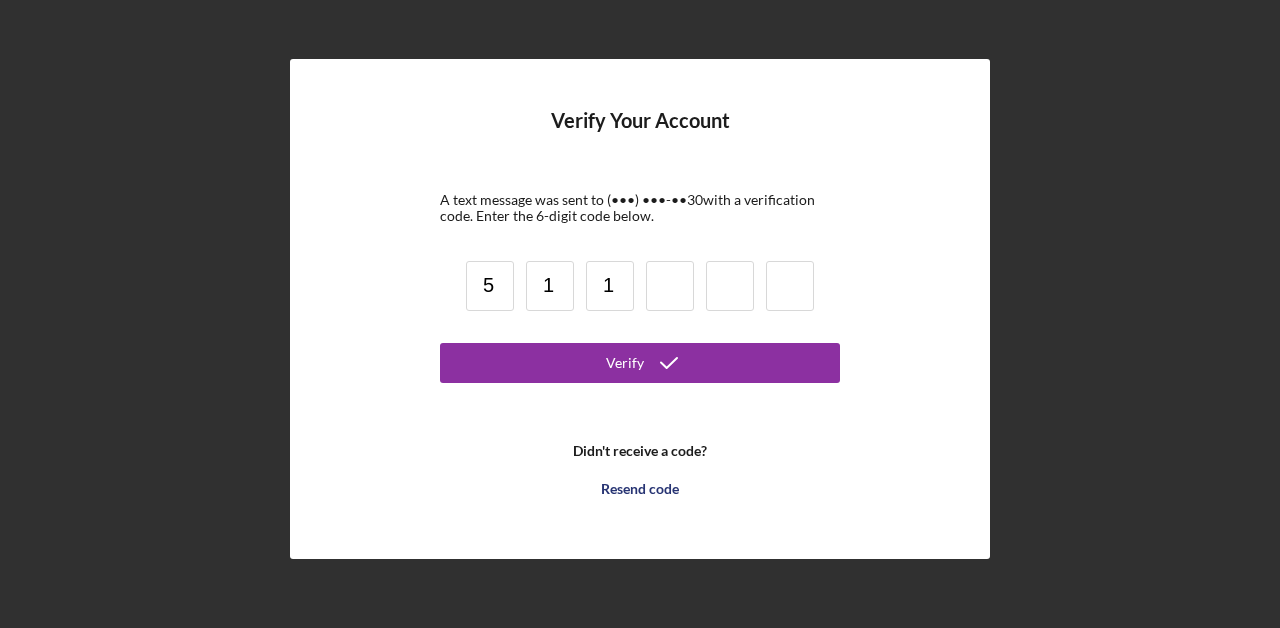 type on "1" 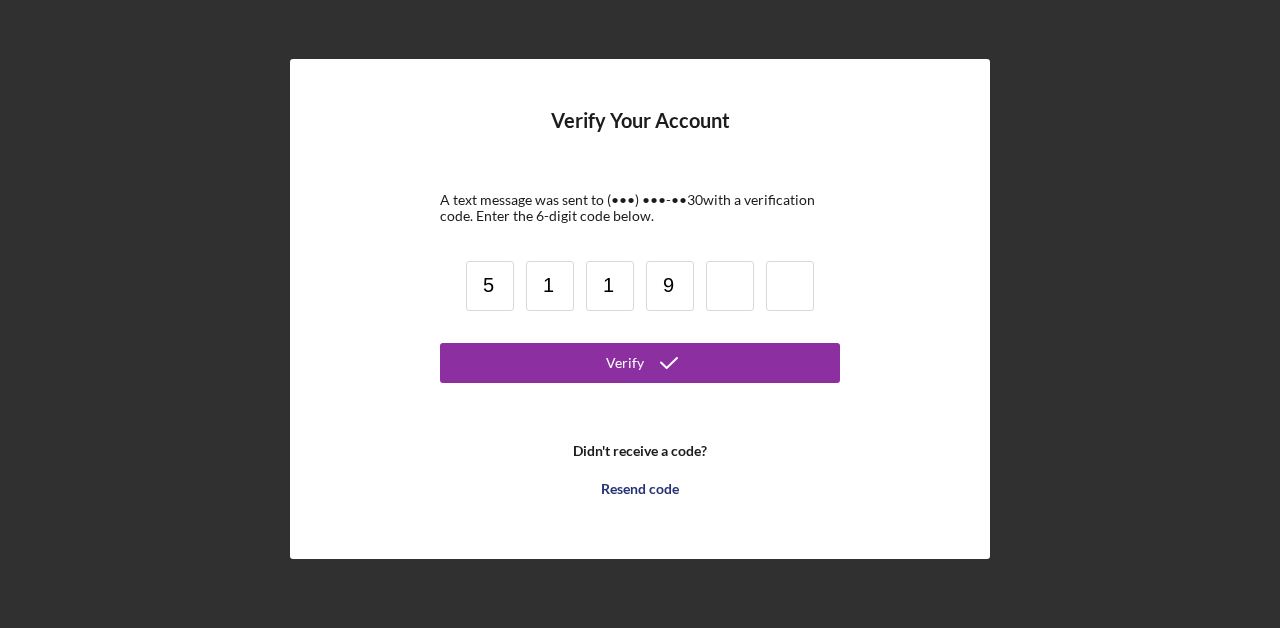 type on "9" 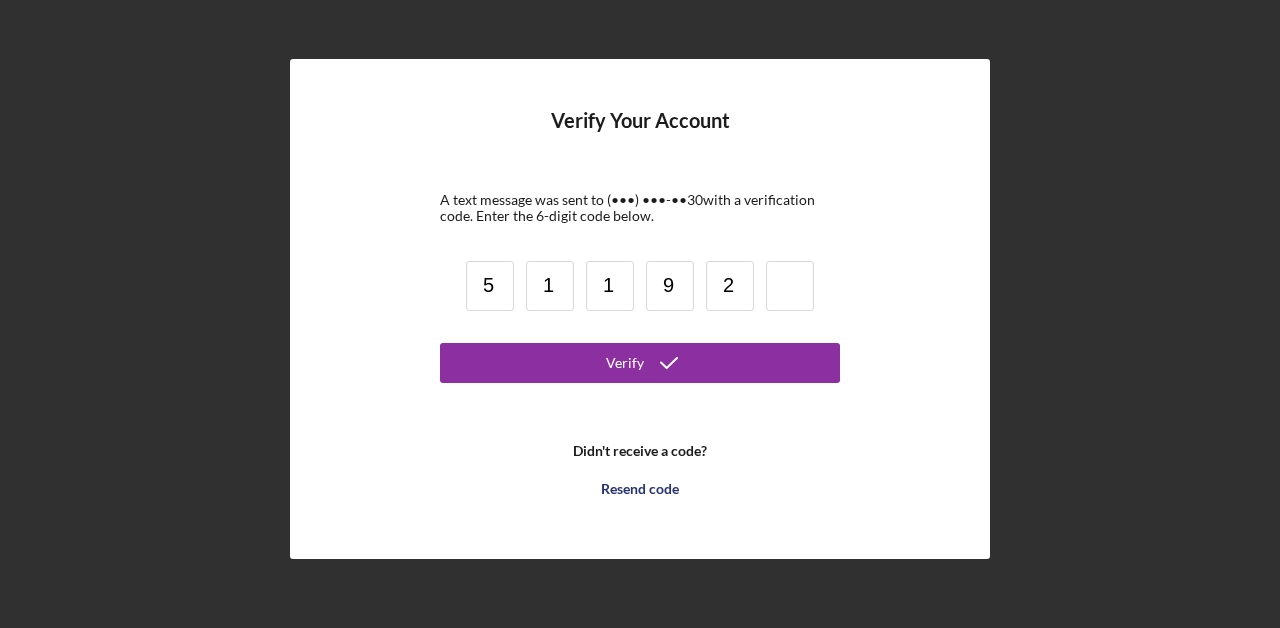 type on "2" 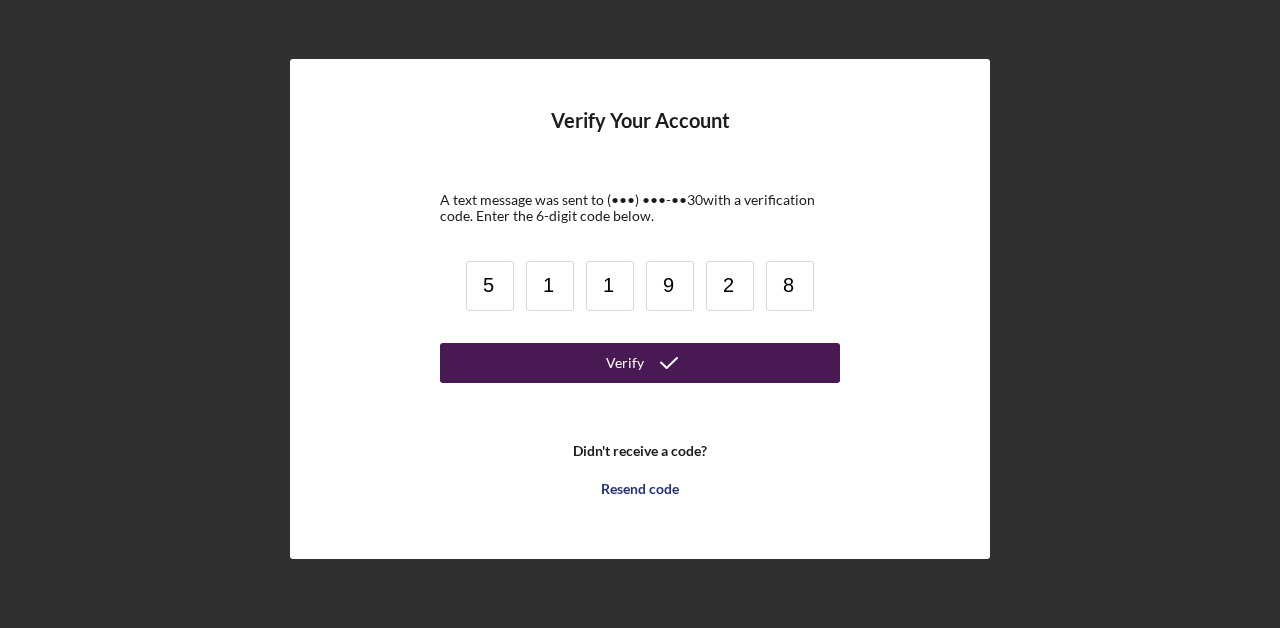 type on "8" 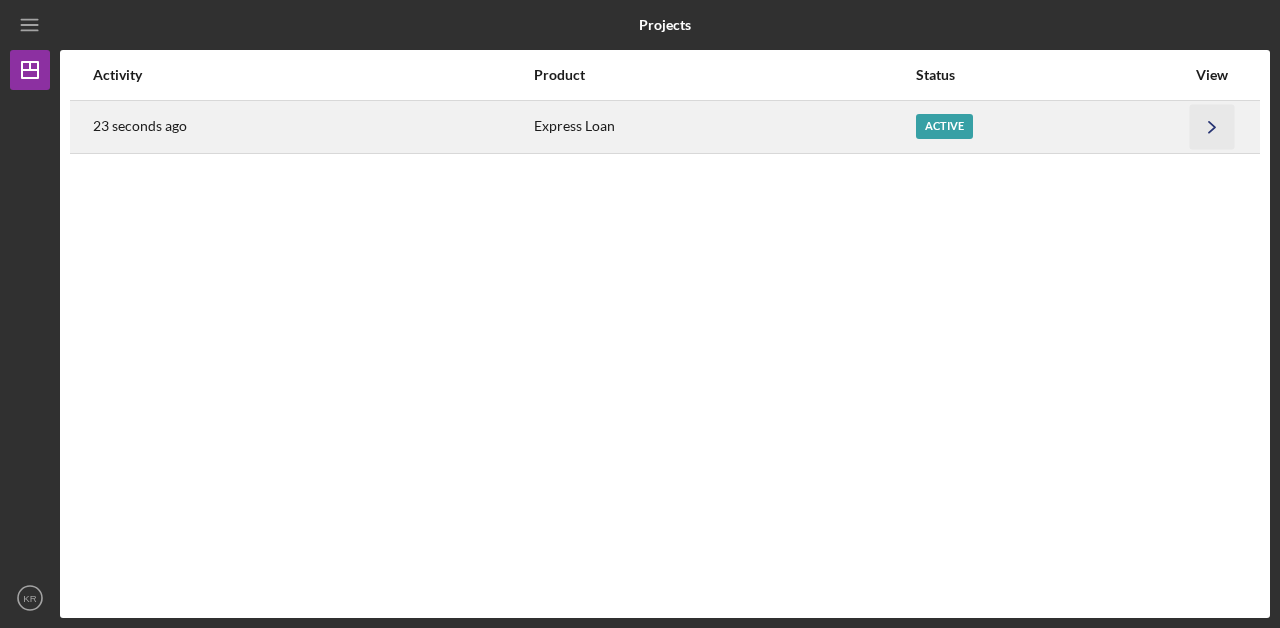 click on "Icon/Navigate" 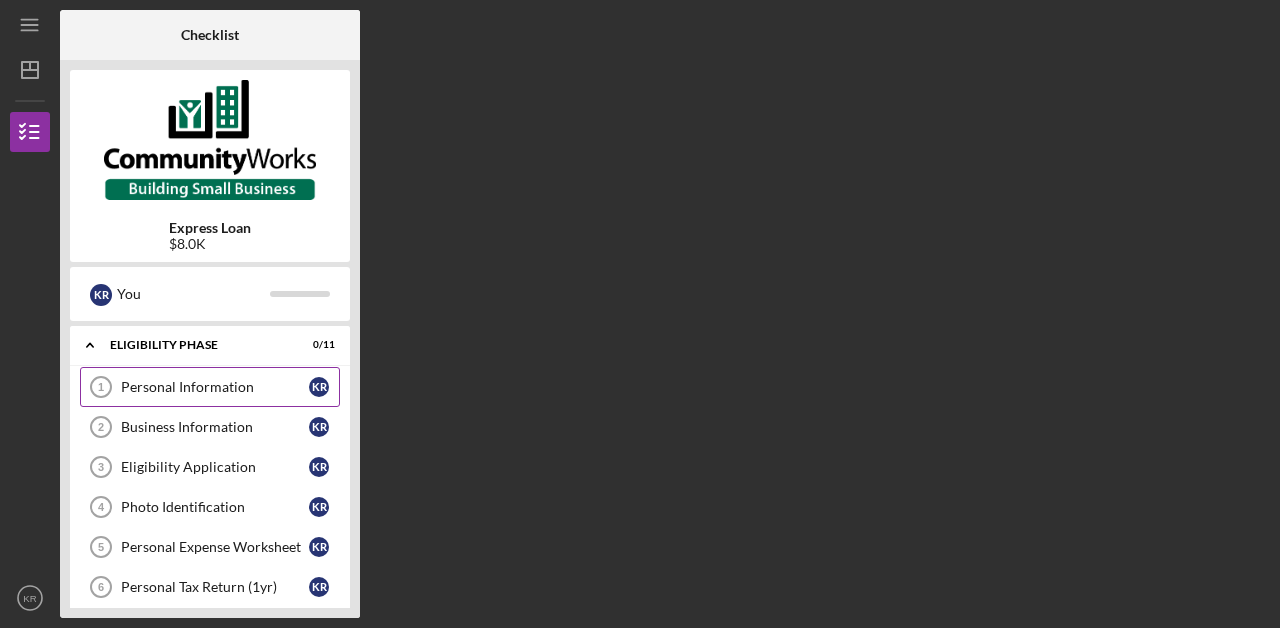 click on "Personal Information" at bounding box center (215, 387) 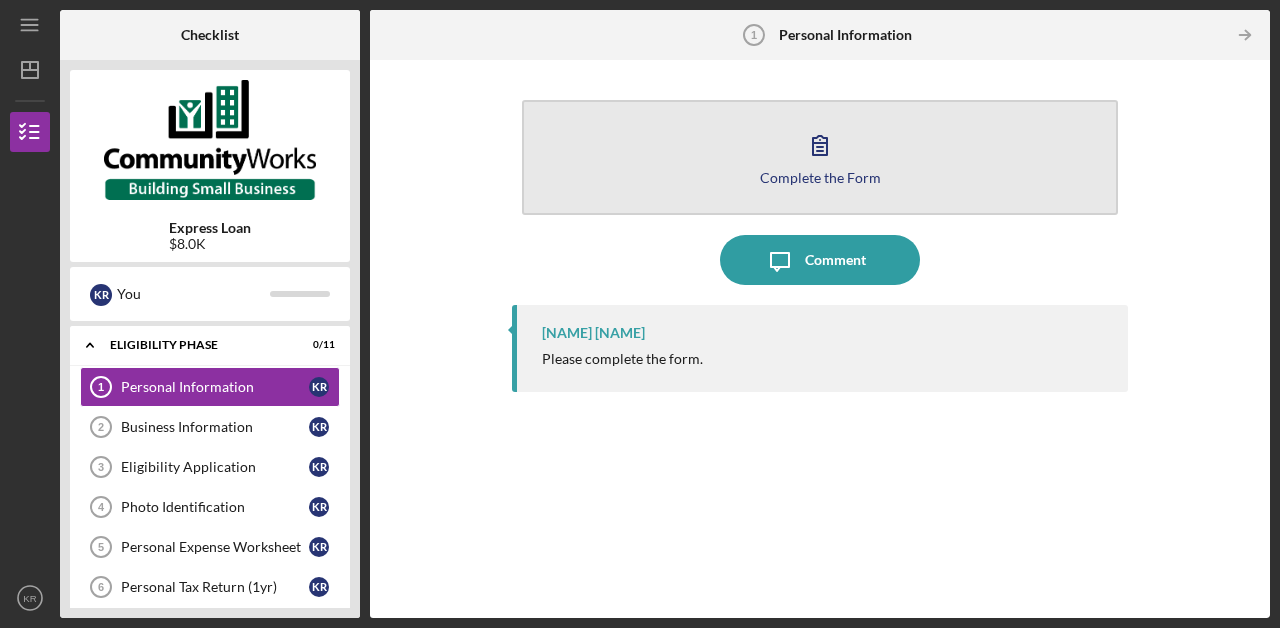 click on "Complete the Form Form" at bounding box center (820, 157) 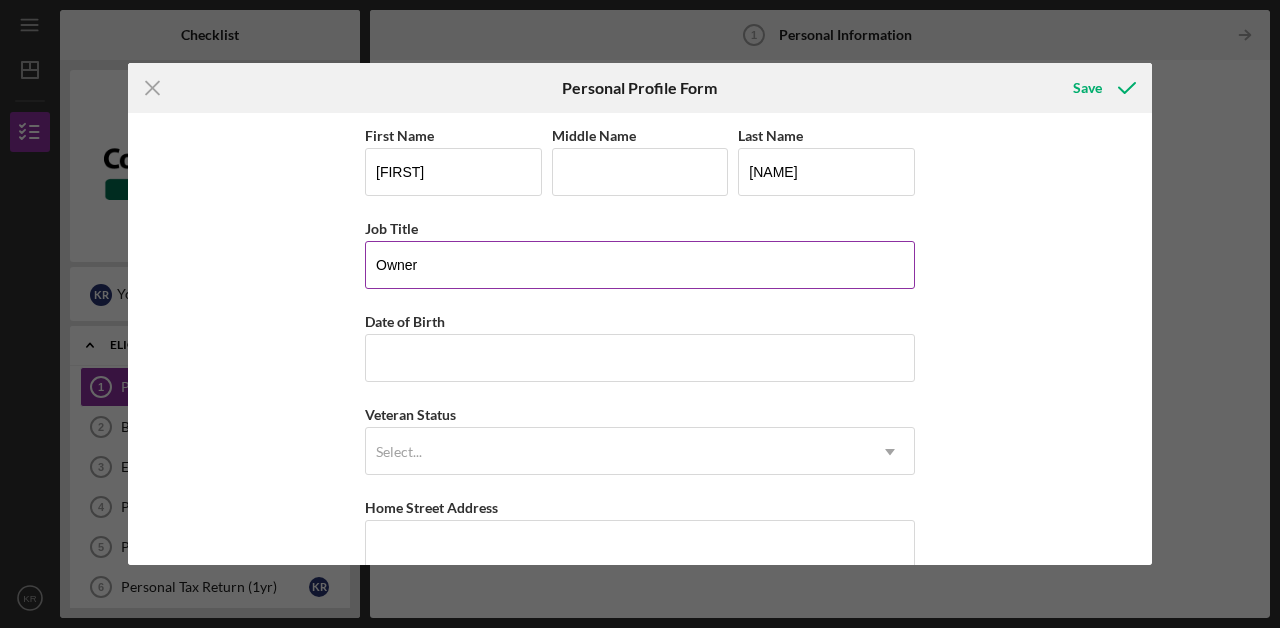 type on "Owner" 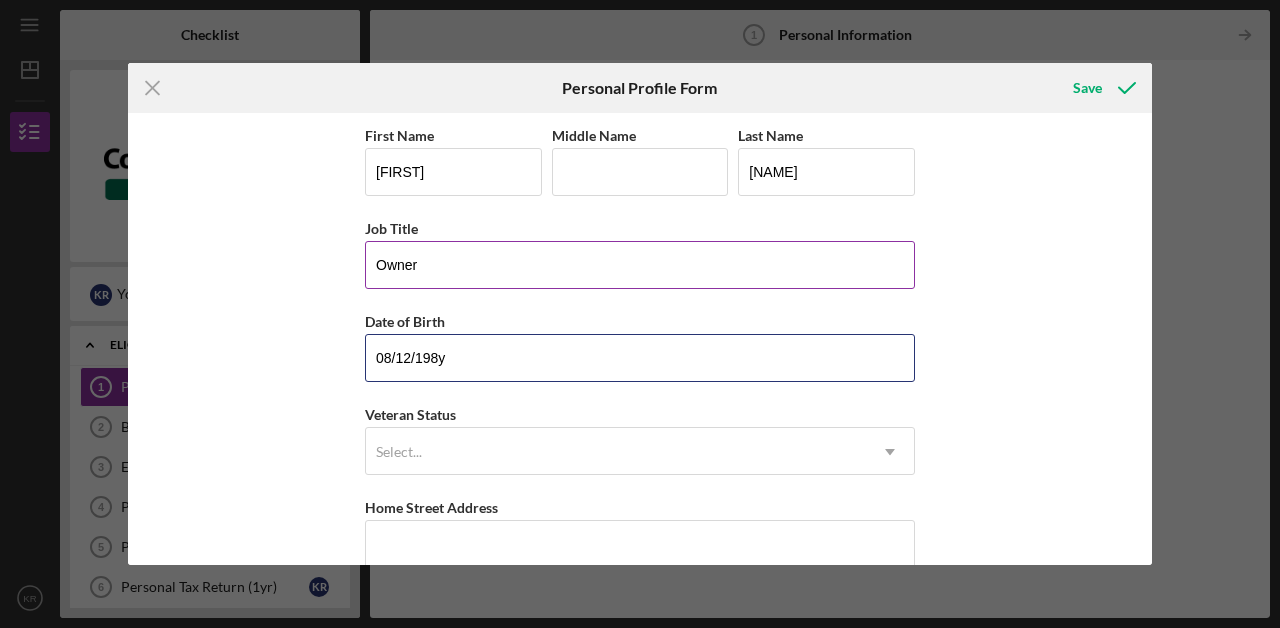 type on "[DATE]" 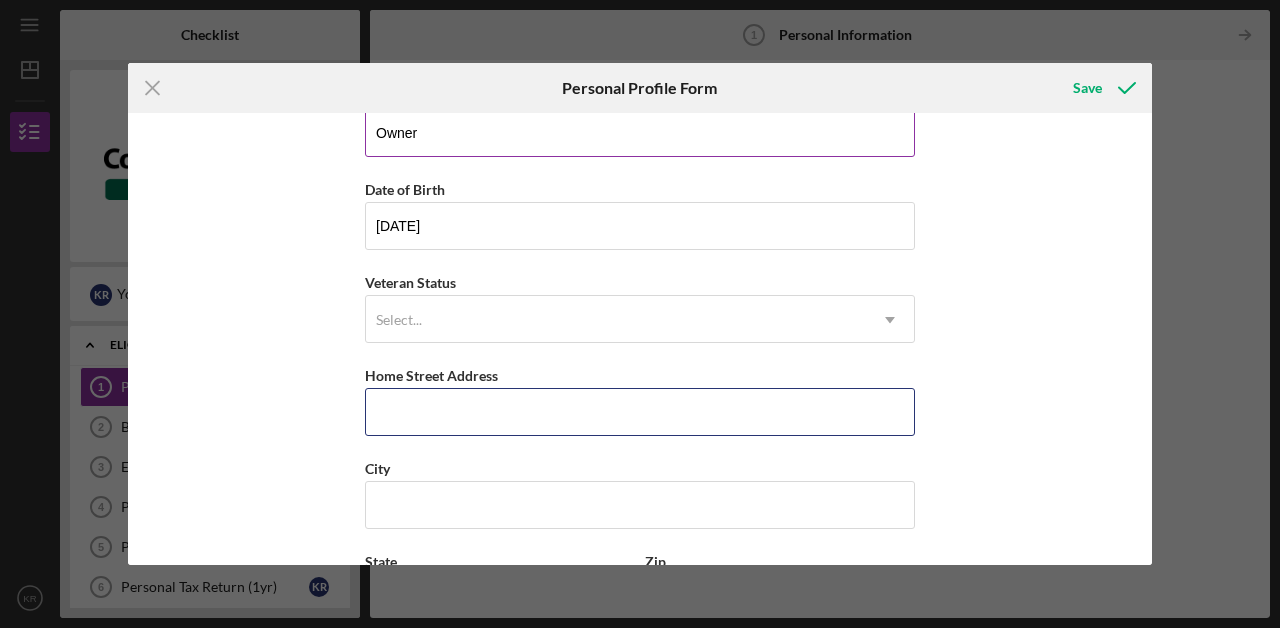 scroll, scrollTop: 176, scrollLeft: 0, axis: vertical 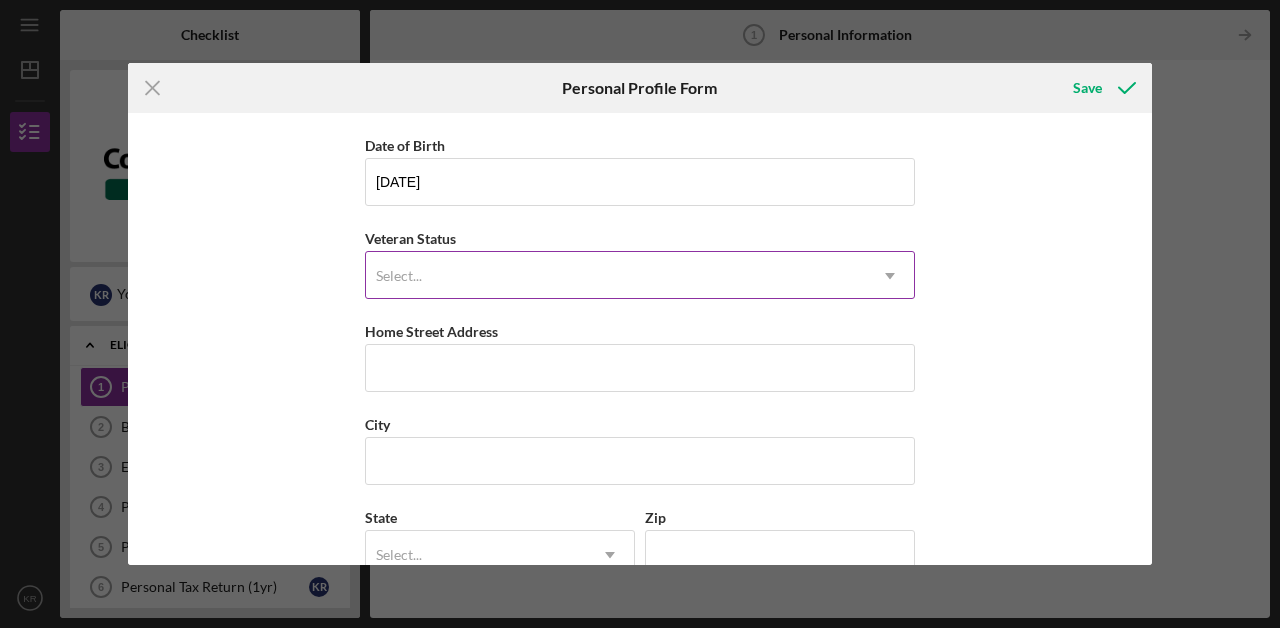 click on "Select..." at bounding box center [616, 276] 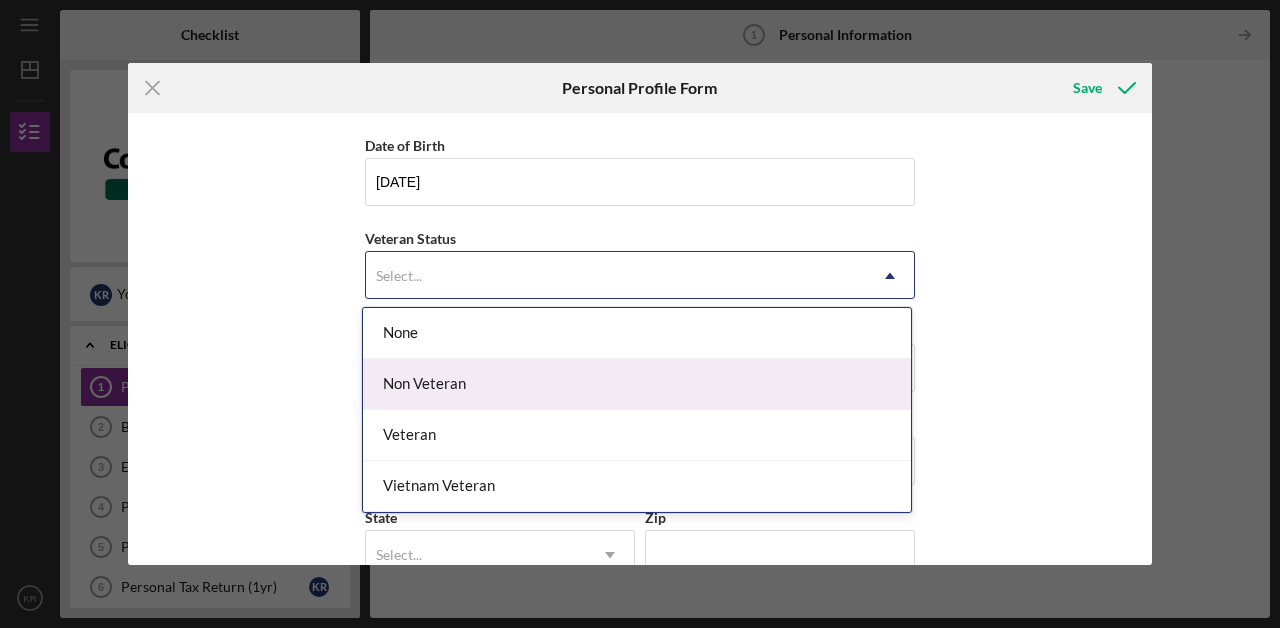 click on "Non Veteran" at bounding box center (637, 384) 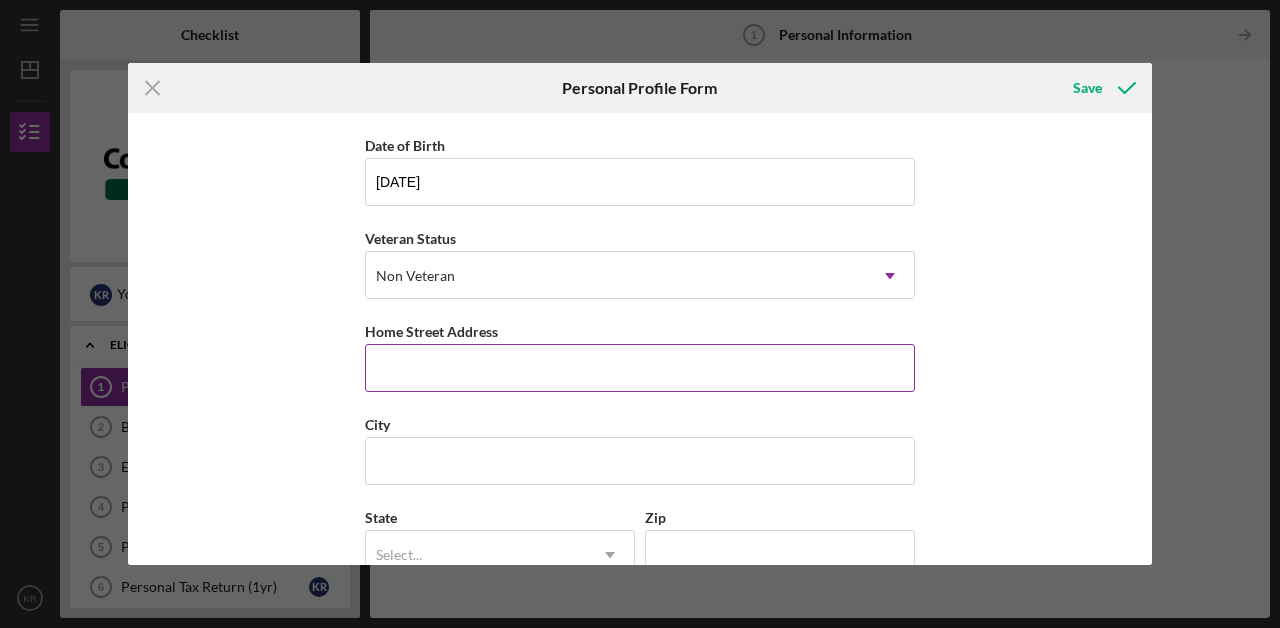 click on "Home Street Address" at bounding box center [640, 368] 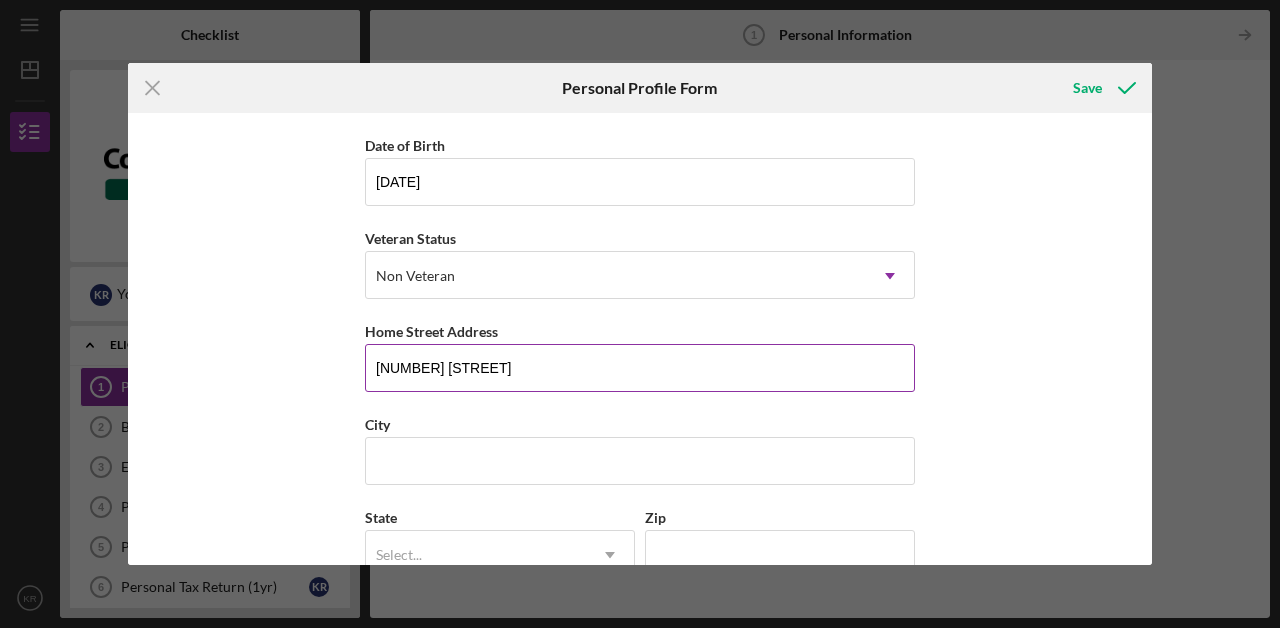 type on "[NUMBER] [STREET]" 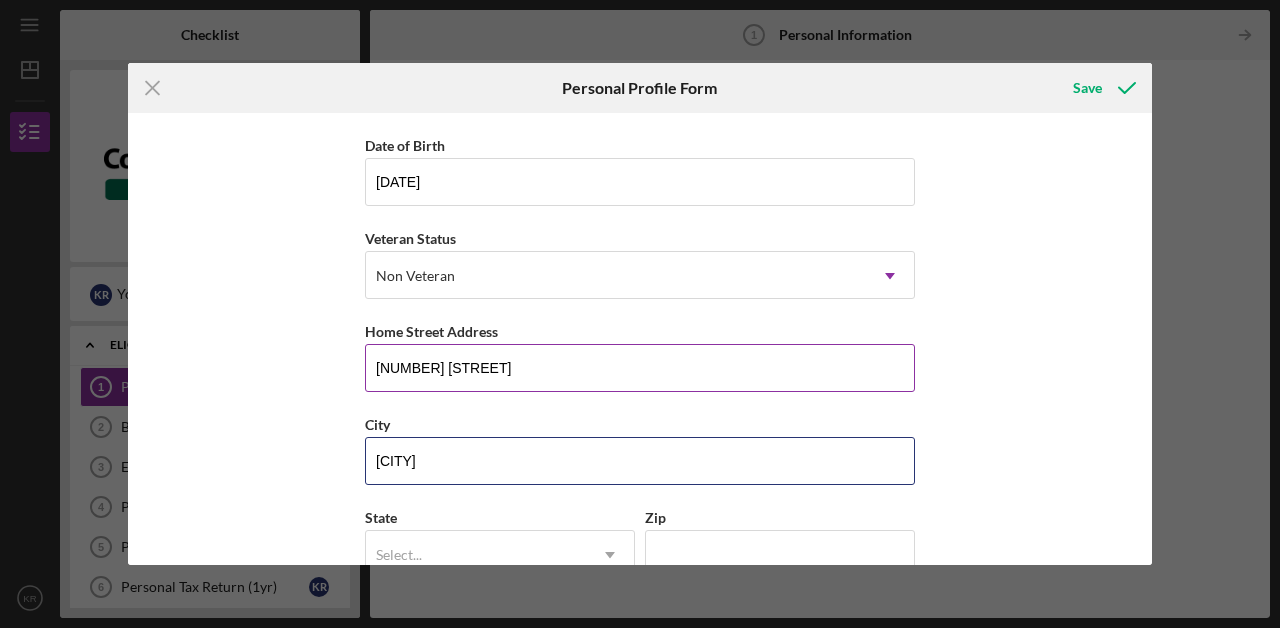 type on "[CITY]" 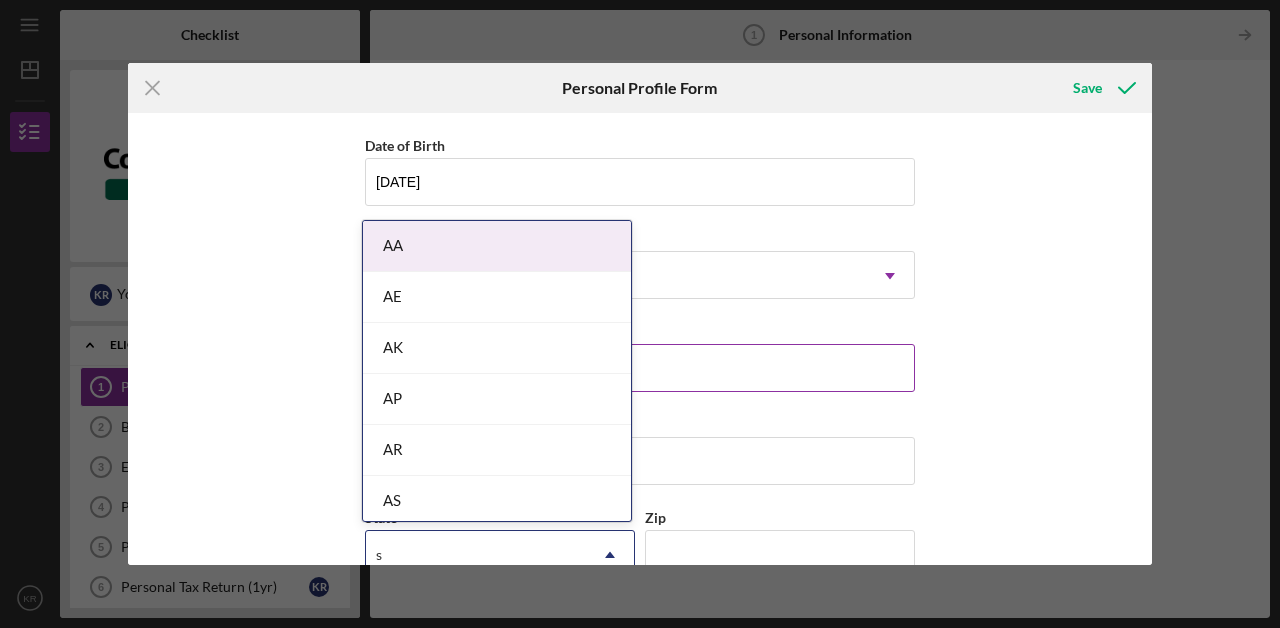 type on "sc" 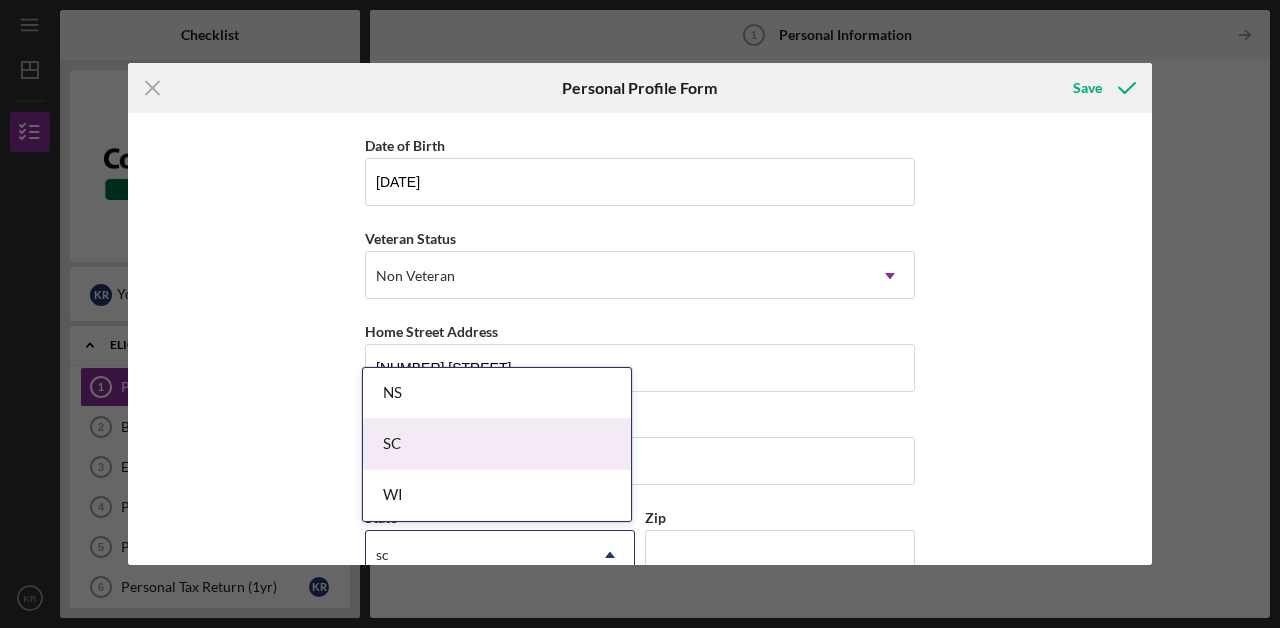 click on "SC" at bounding box center [497, 444] 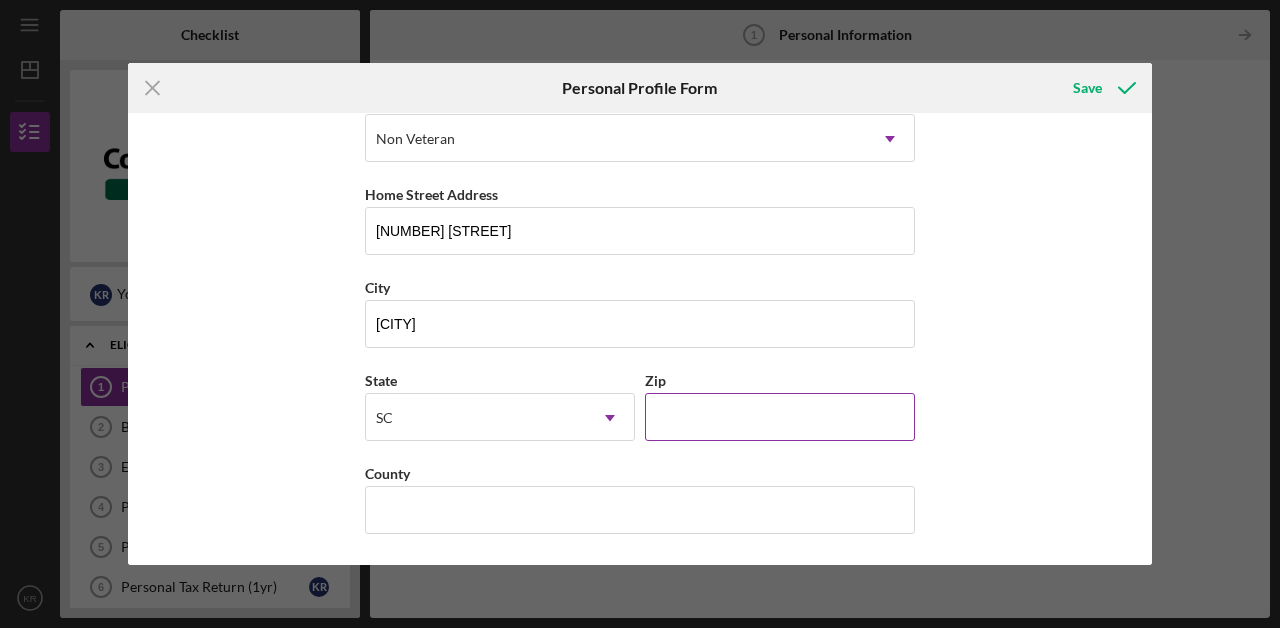 scroll, scrollTop: 312, scrollLeft: 0, axis: vertical 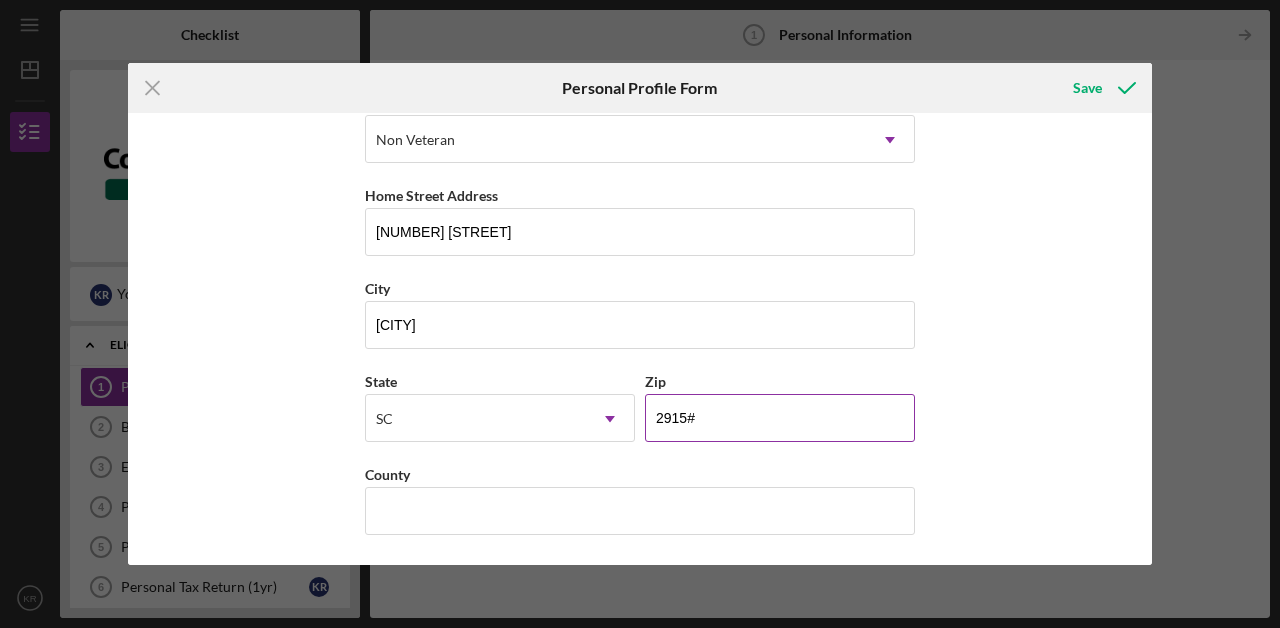 type on "29150" 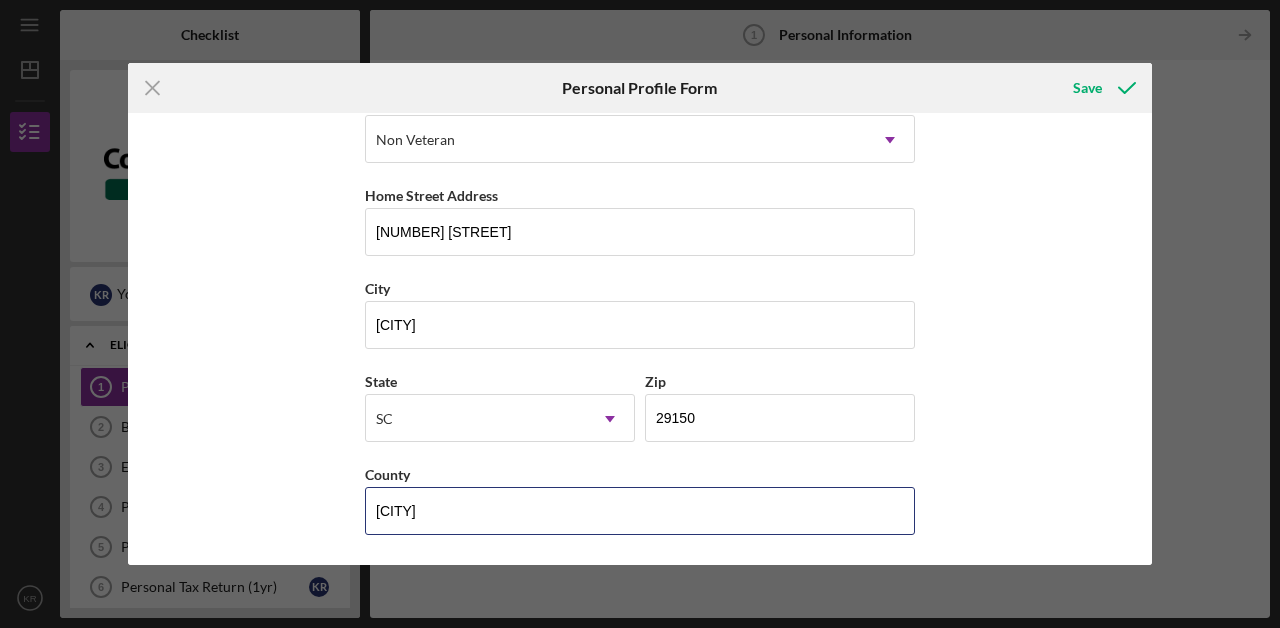 type on "[CITY]" 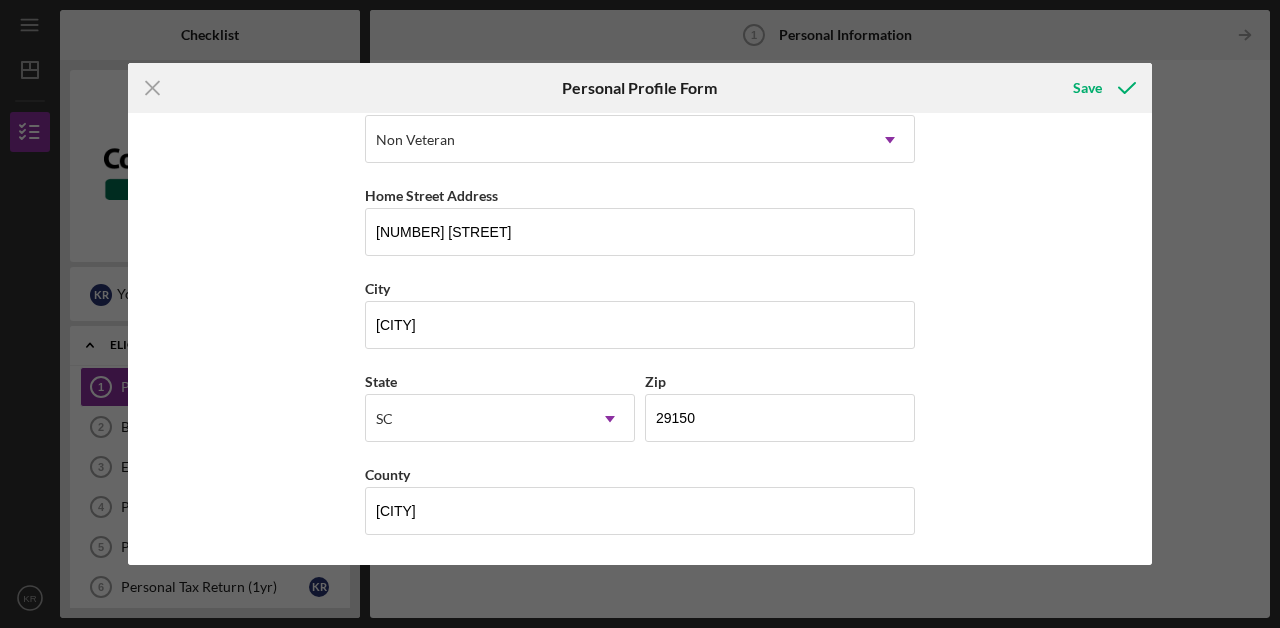 click on "Icon/Menu Close Personal Profile Form Saving First Name [NAME] Middle Name Last Name [NAME] Job Title Owner Date of Birth 08/12/1981 Veteran Status Non Veteran Icon/Dropdown Arrow Home Street Address 736 Meadow circle City [CITY] State [STATE] Icon/Dropdown Arrow Zip 29150 County [CITY]" at bounding box center (640, 339) 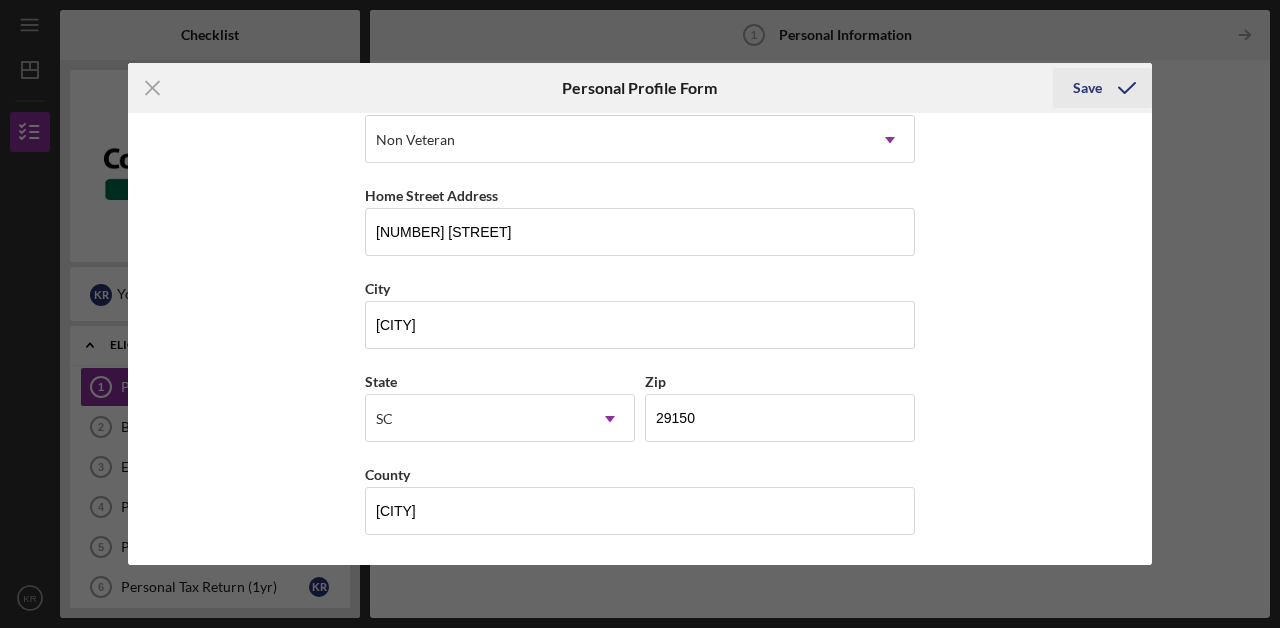 click on "Save" at bounding box center [1087, 88] 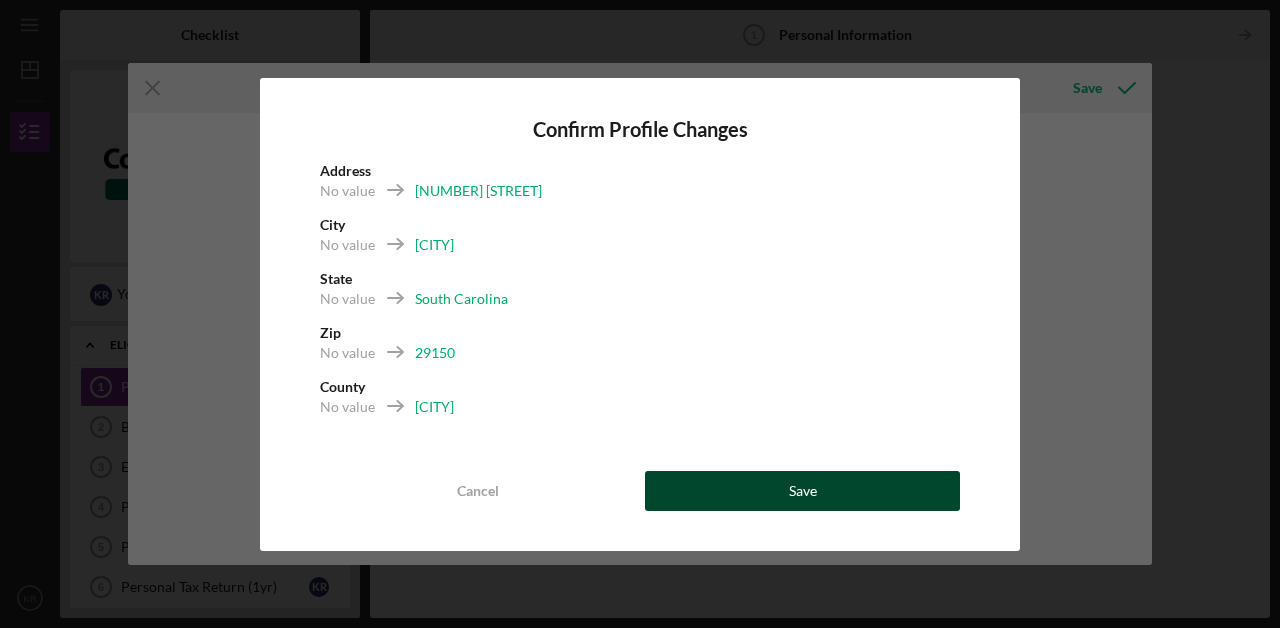 click on "Save" at bounding box center [802, 491] 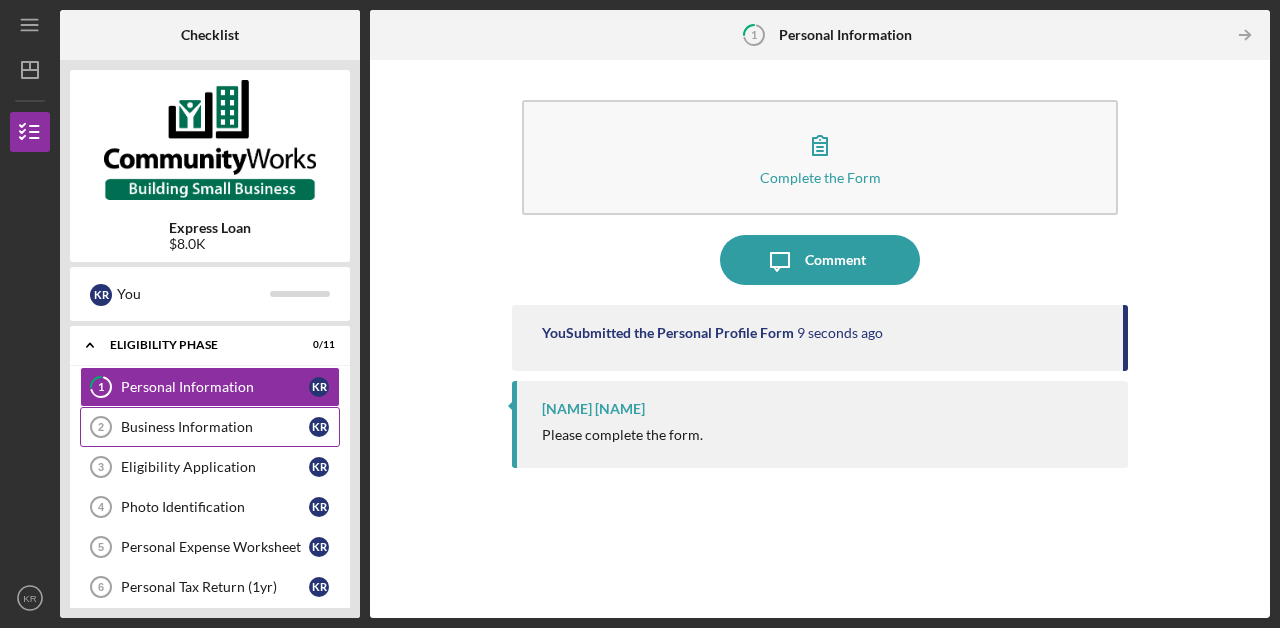 click on "Business Information 2 Business Information K R" at bounding box center [210, 427] 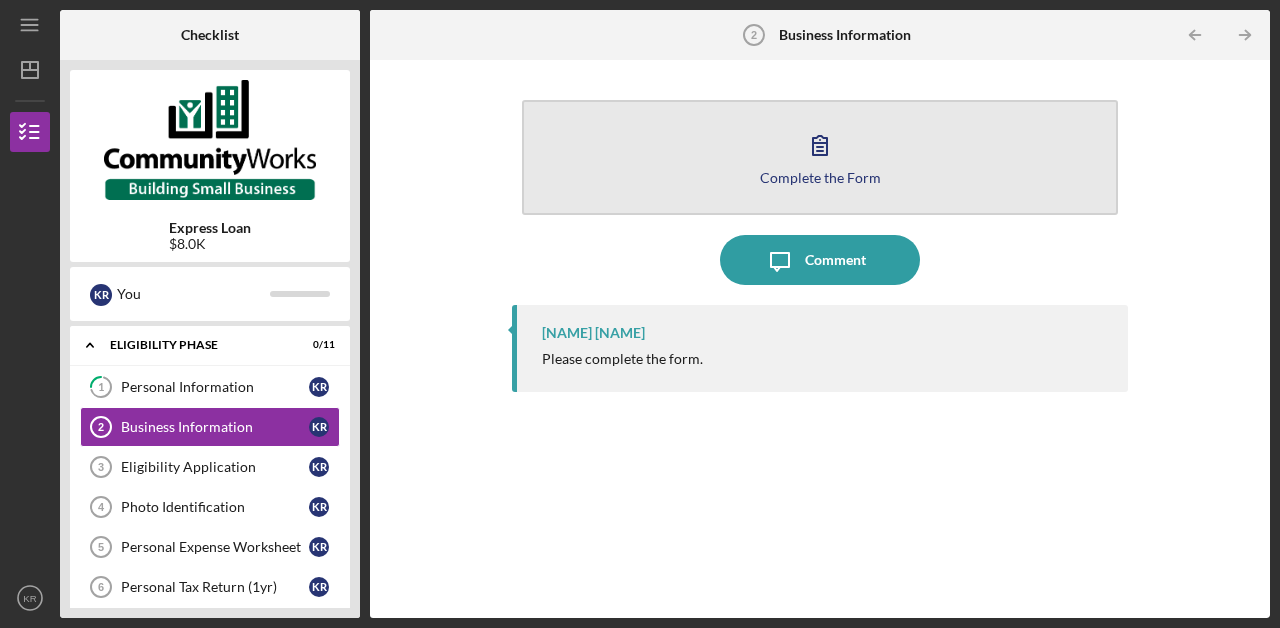 click on "Complete the Form Form" at bounding box center (820, 157) 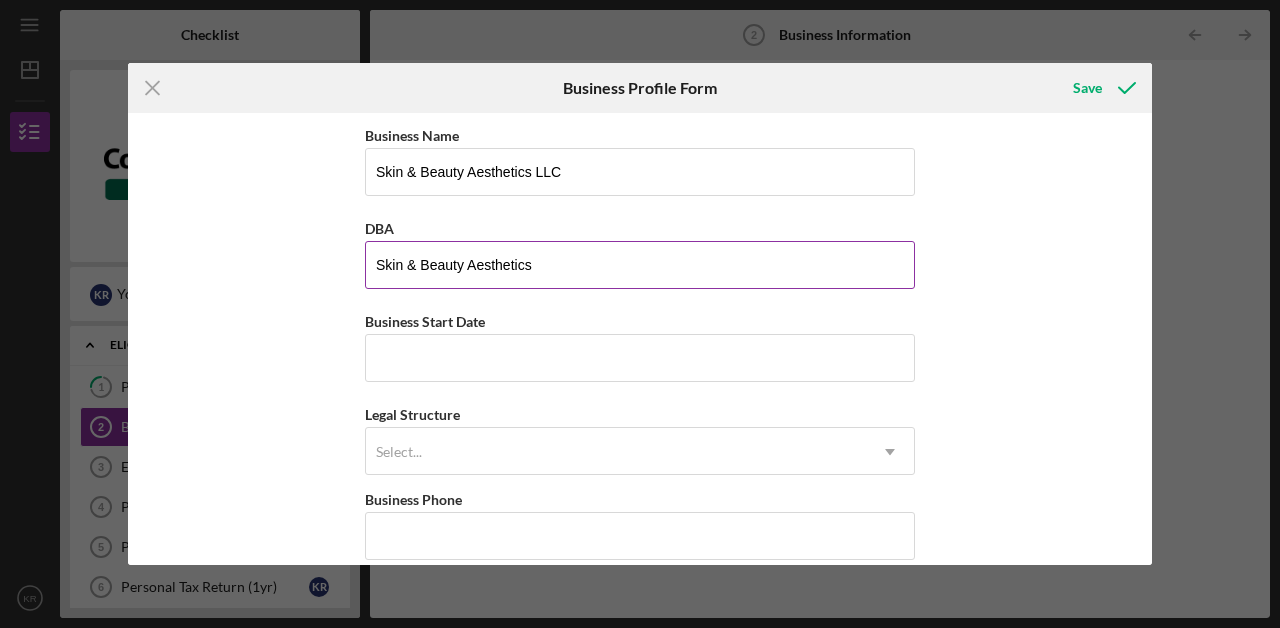 type on "Skin & Beauty Aesthetics" 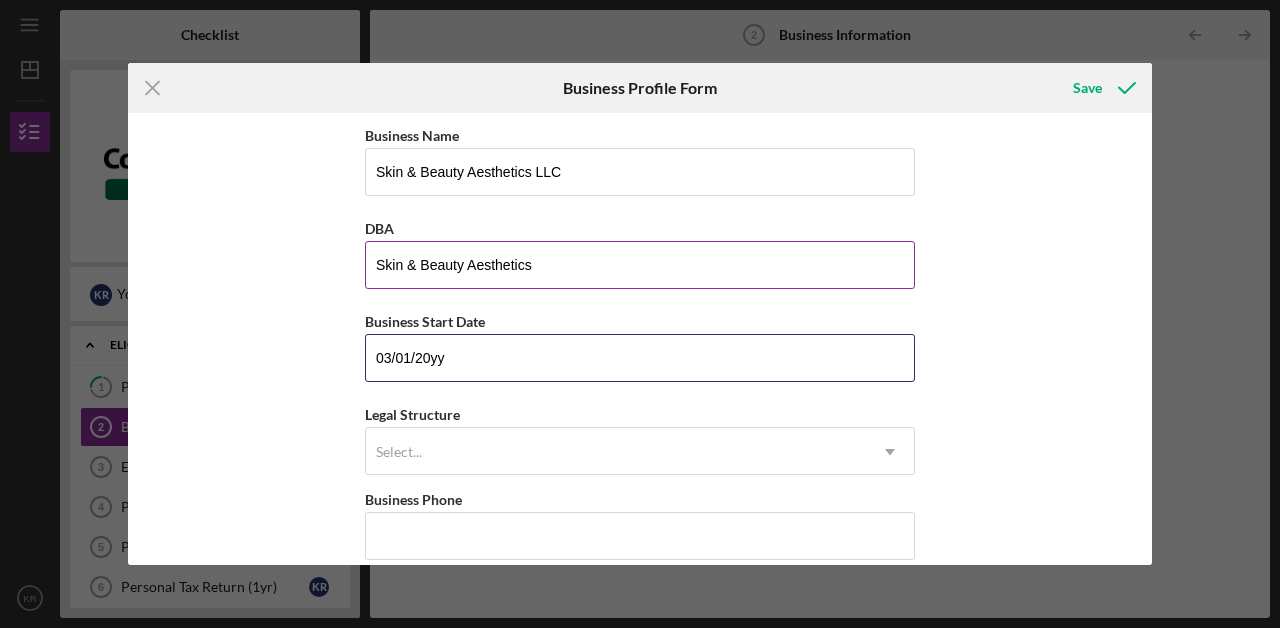 type on "03/01/2025" 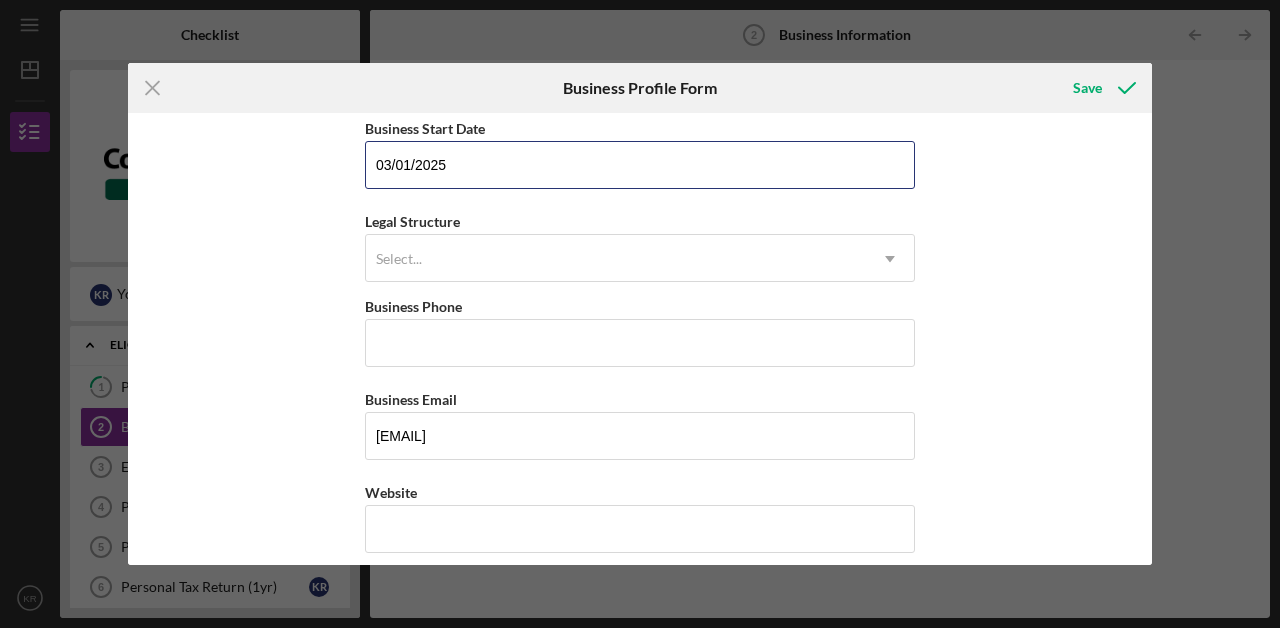 scroll, scrollTop: 207, scrollLeft: 0, axis: vertical 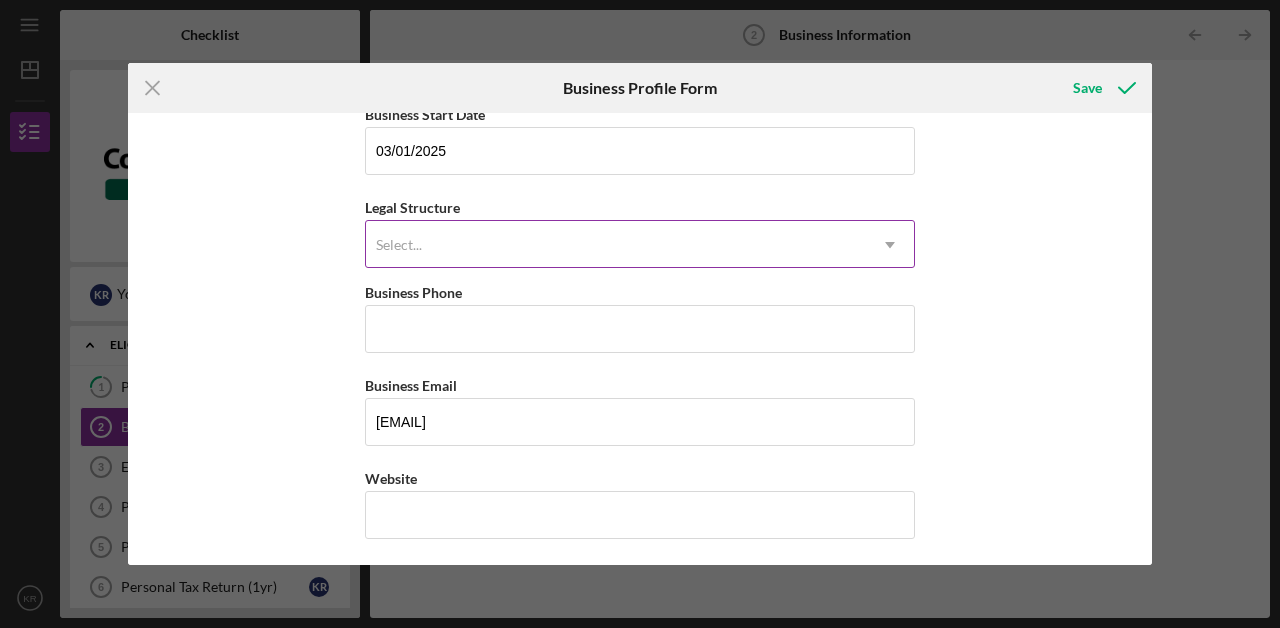 click on "Select..." at bounding box center [616, 245] 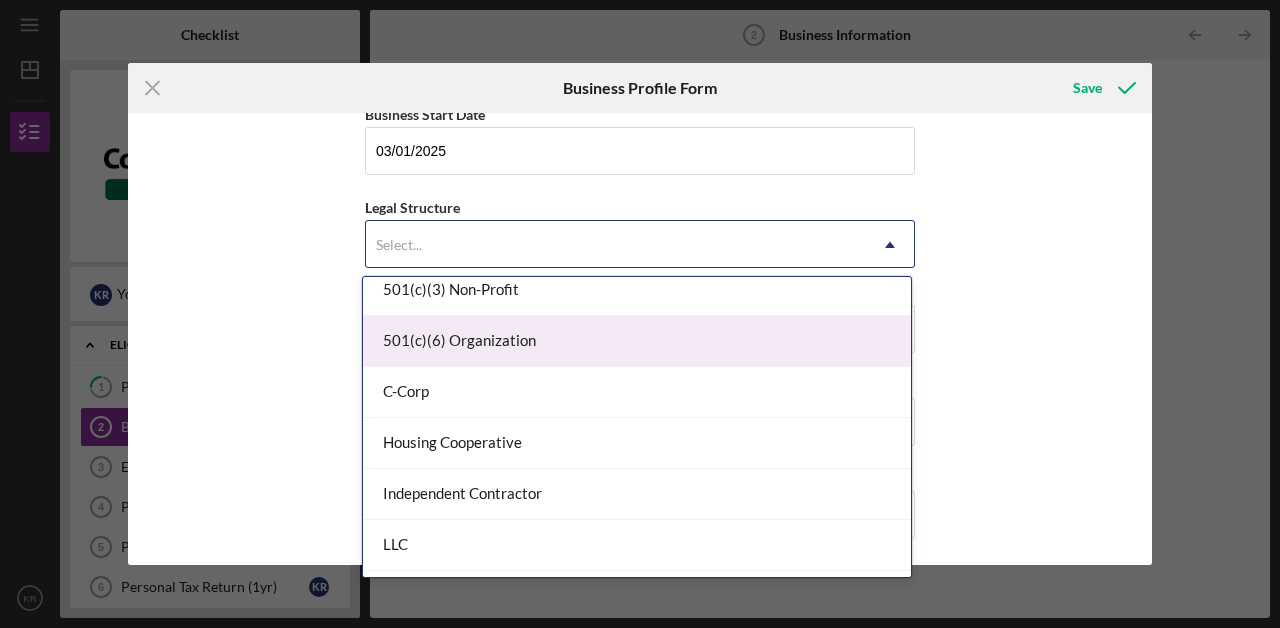 scroll, scrollTop: 176, scrollLeft: 0, axis: vertical 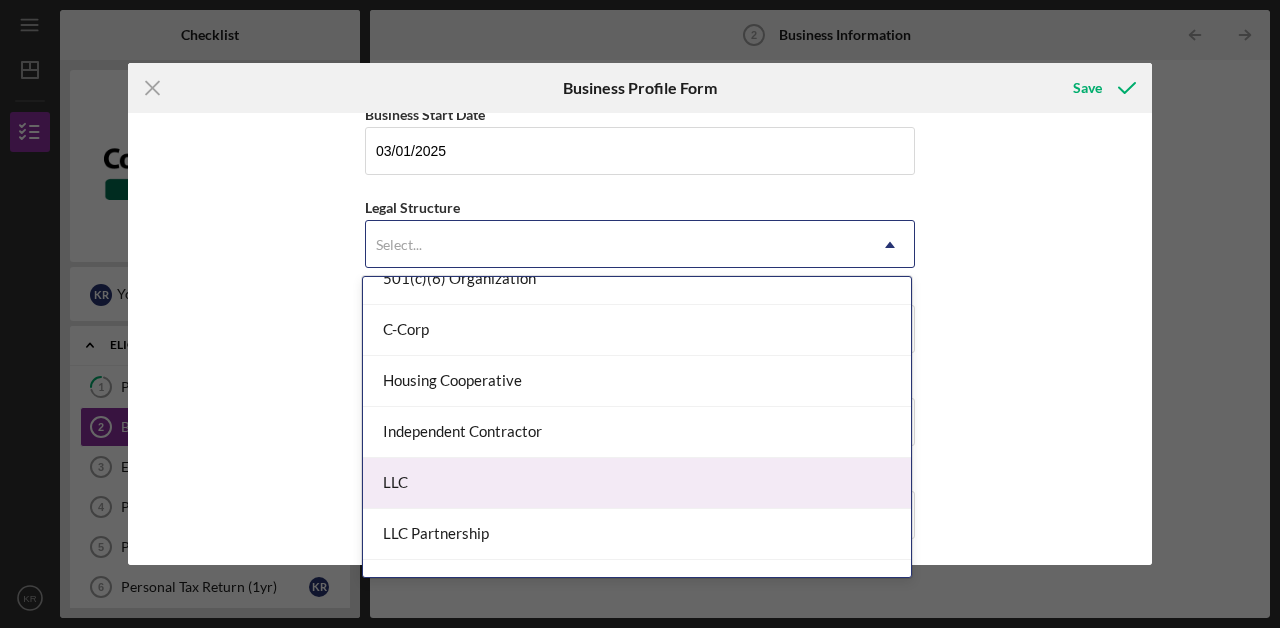 click on "LLC" at bounding box center (637, 483) 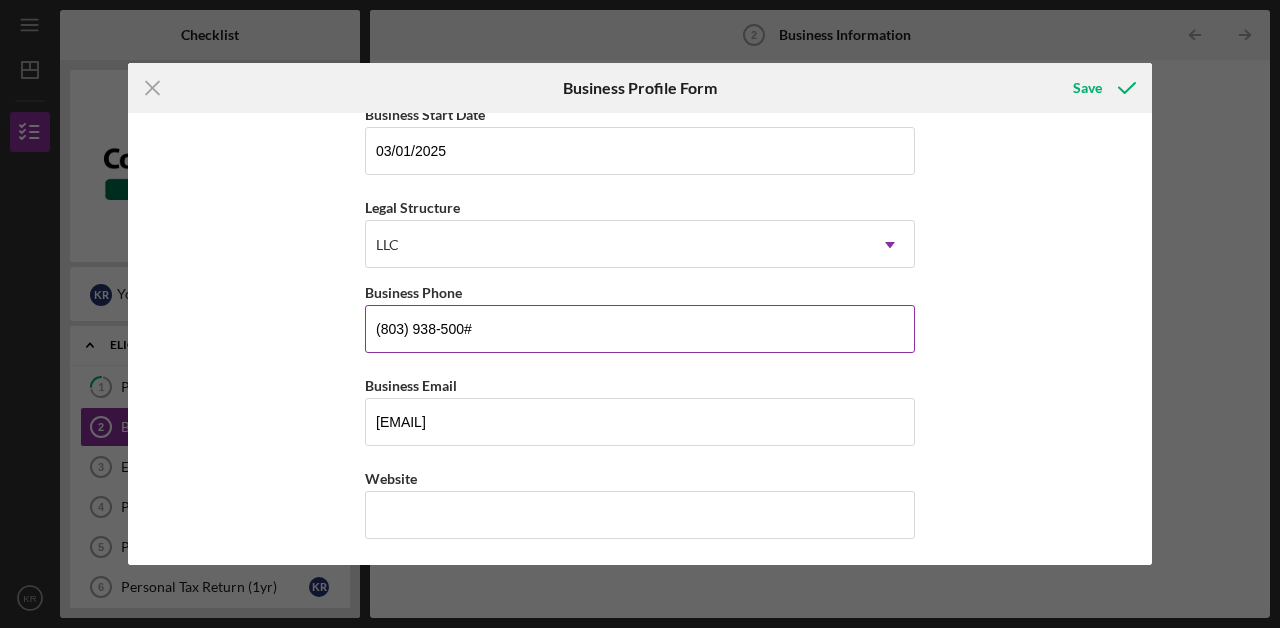 type on "(803) 938-5000" 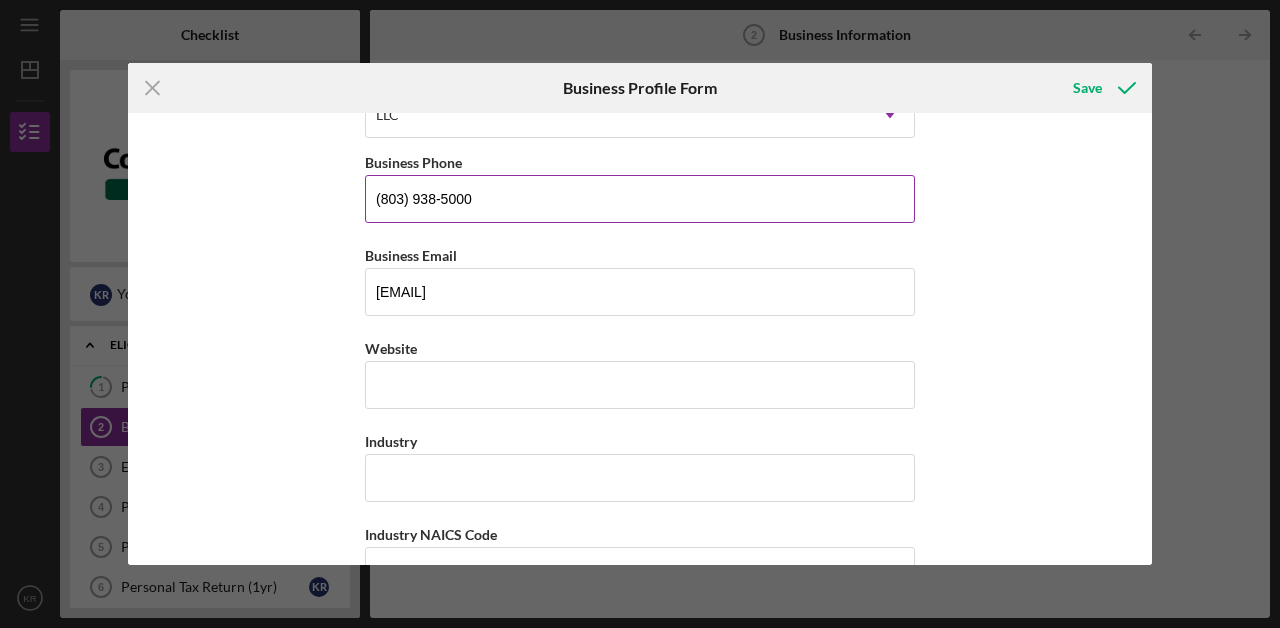 scroll, scrollTop: 363, scrollLeft: 0, axis: vertical 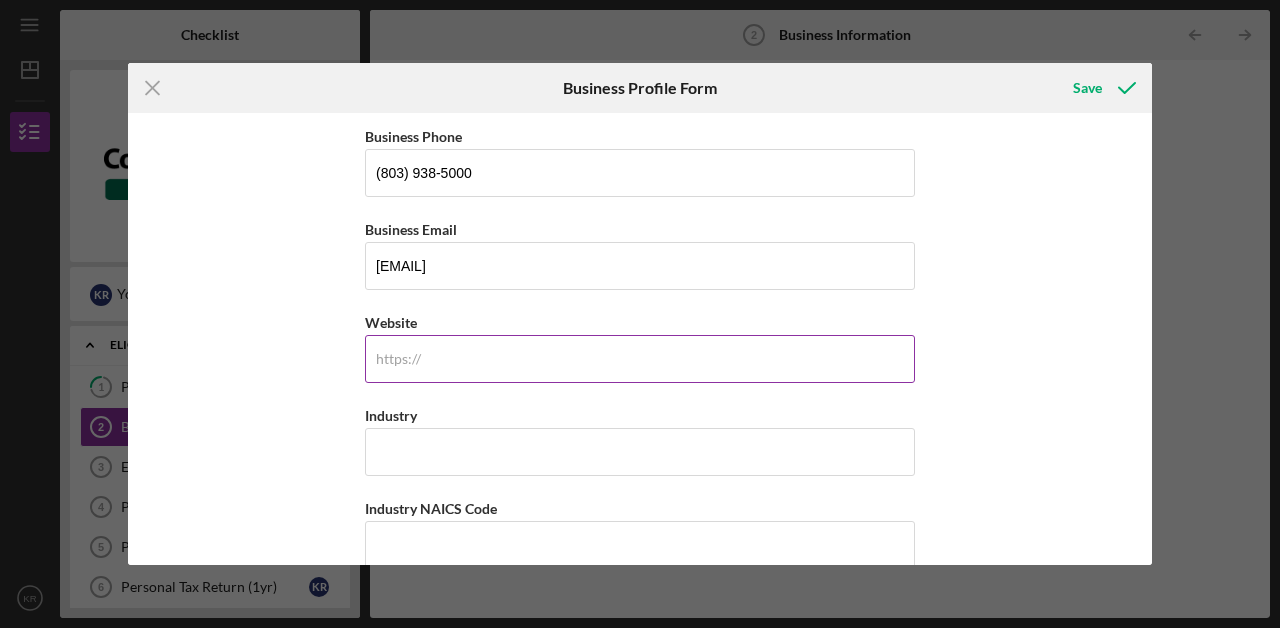 click on "Website" at bounding box center (640, 359) 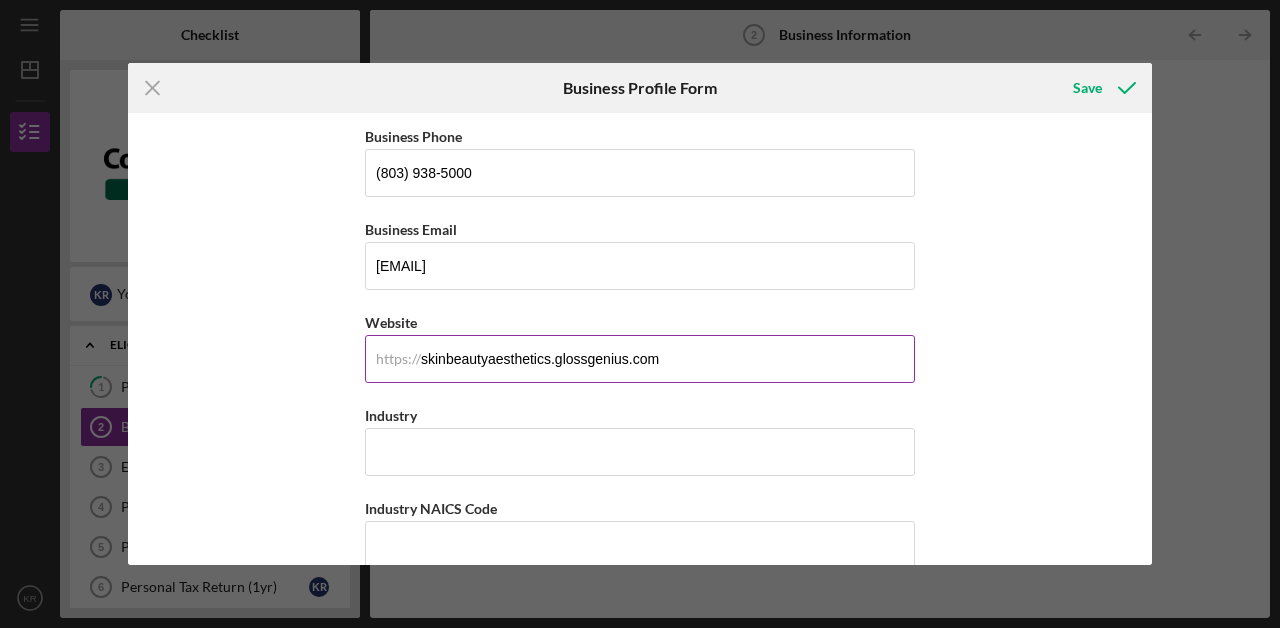 type on "skinbeautyaesthetics.glossgenius.com" 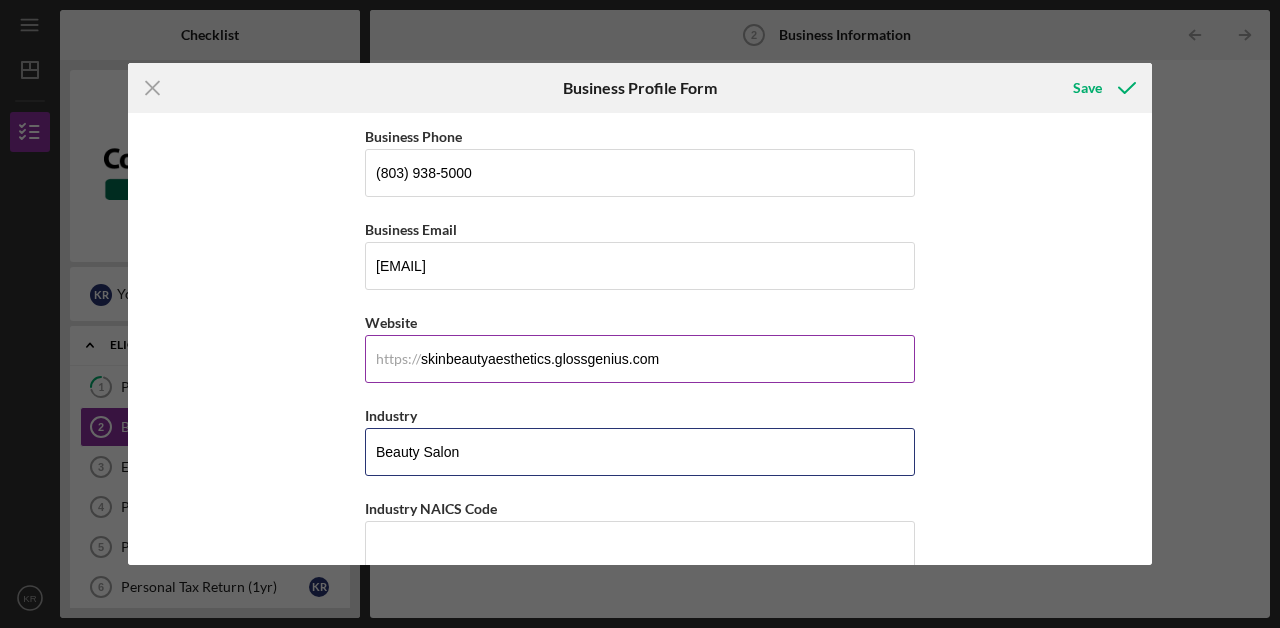 type on "Beauty Salon" 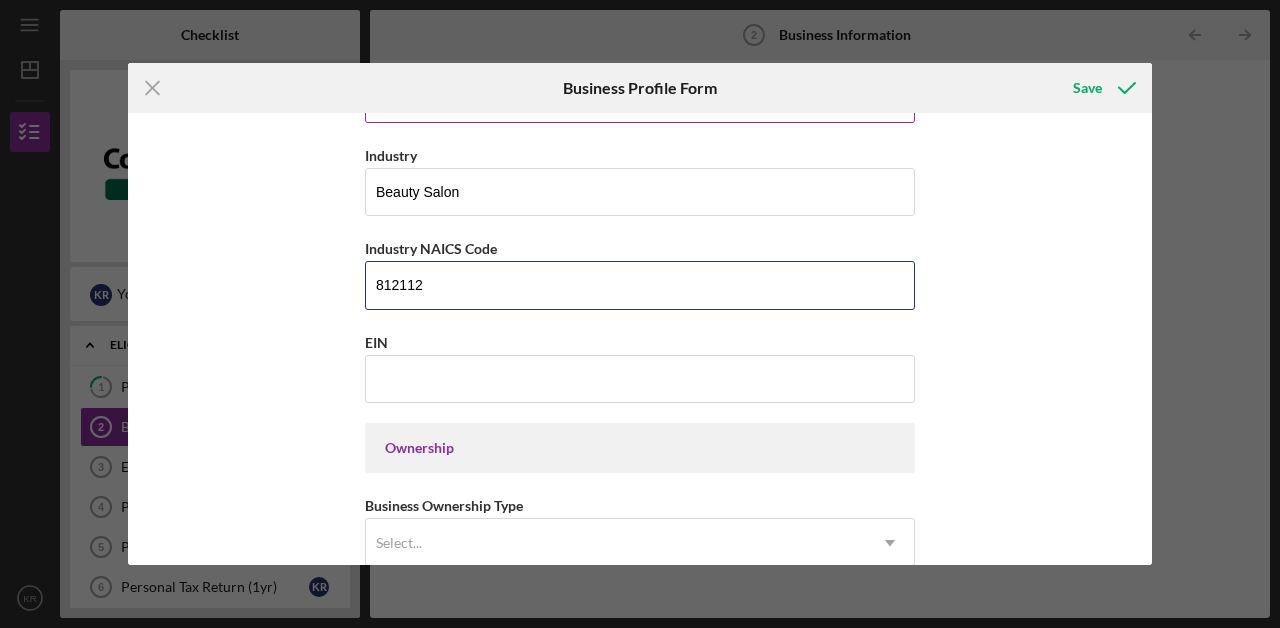 scroll, scrollTop: 652, scrollLeft: 0, axis: vertical 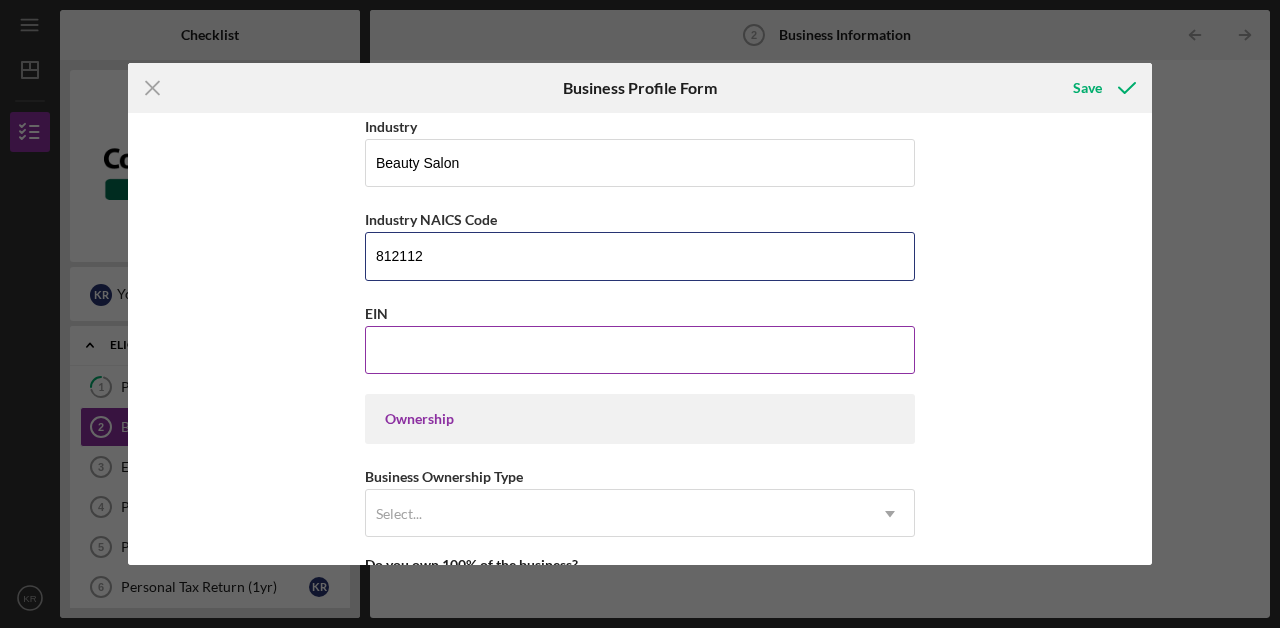 type on "812112" 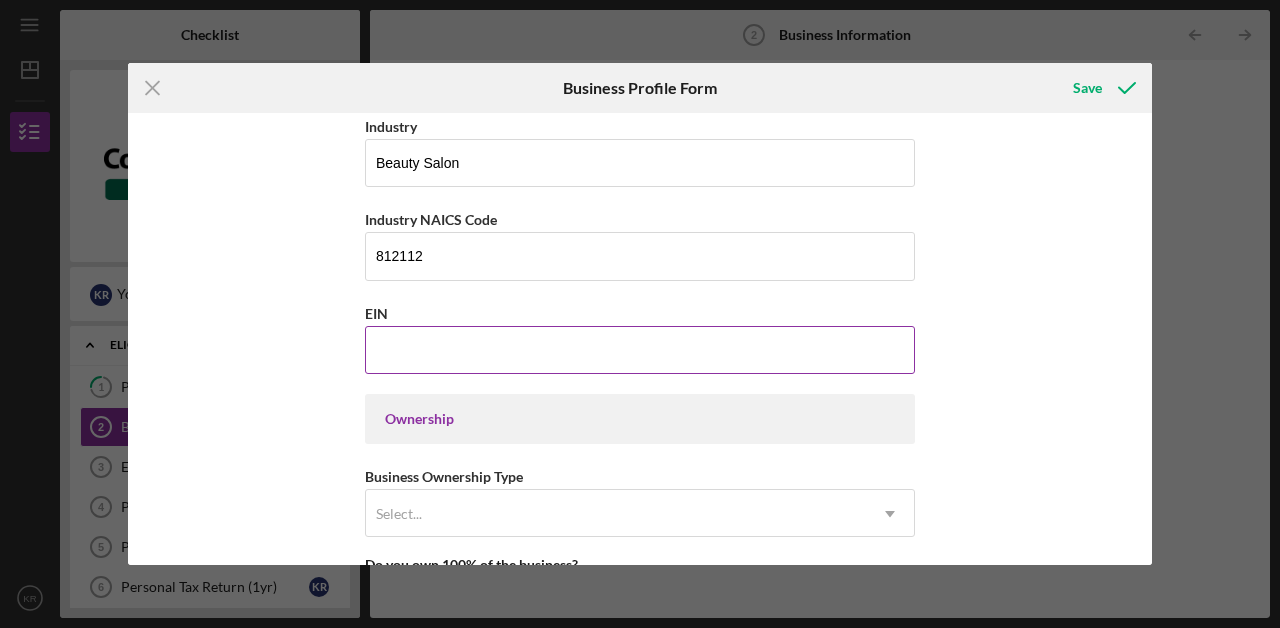 click on "EIN" at bounding box center (640, 350) 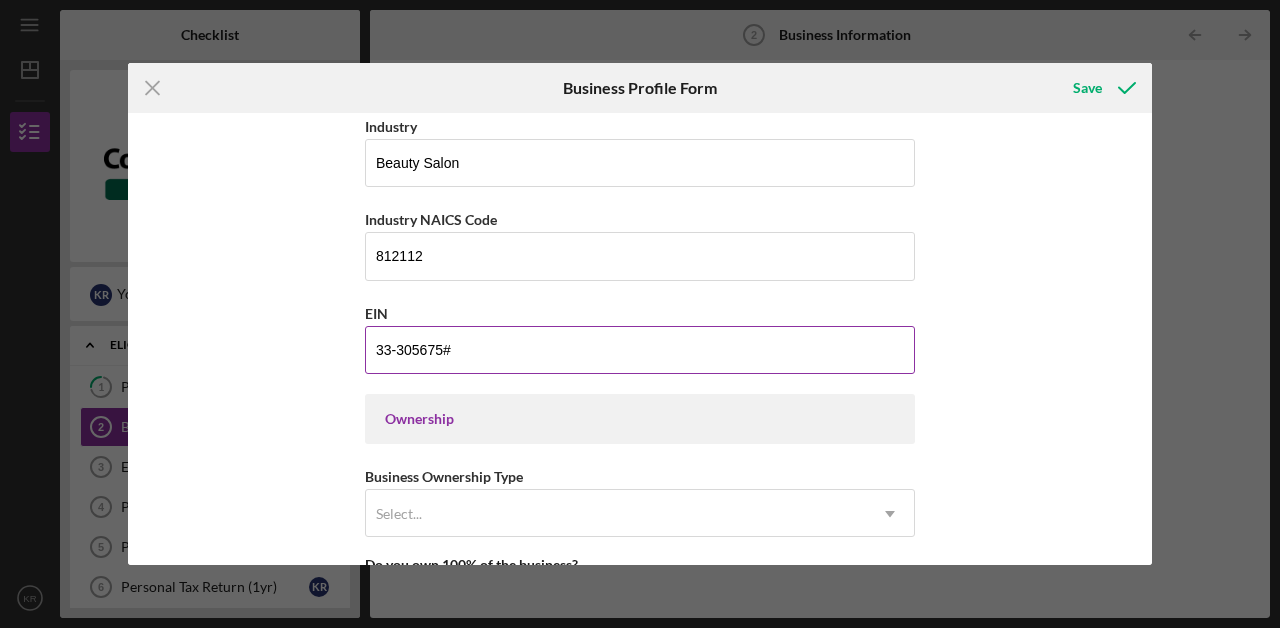 type on "33-3056759" 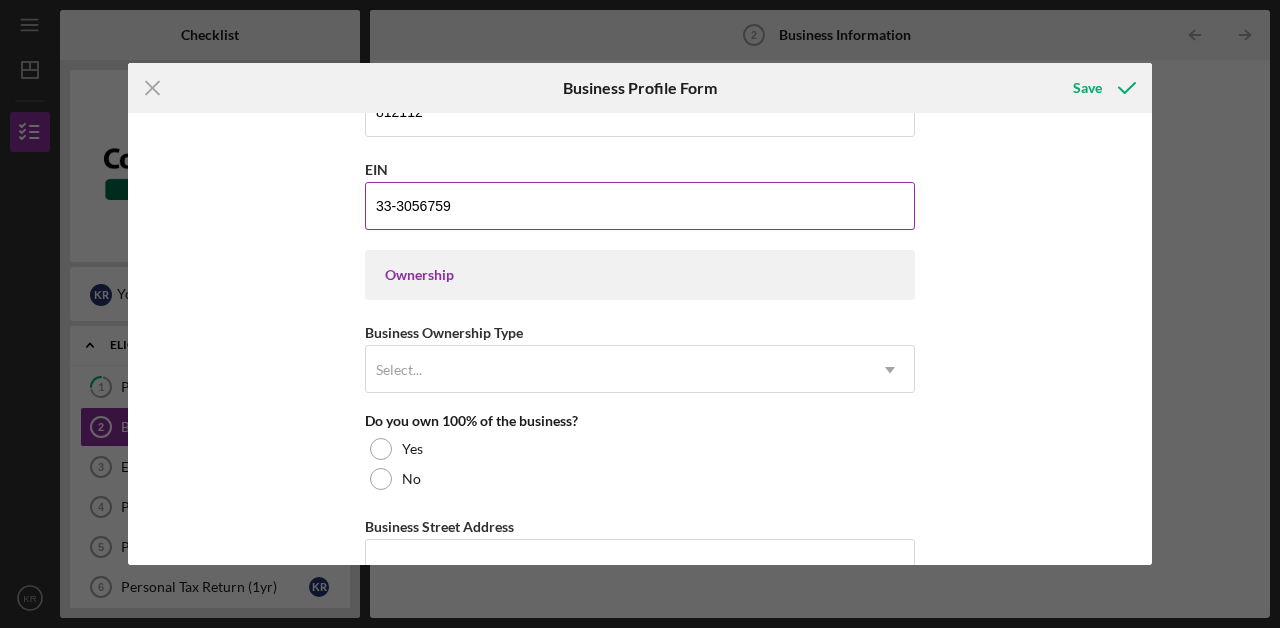 scroll, scrollTop: 813, scrollLeft: 0, axis: vertical 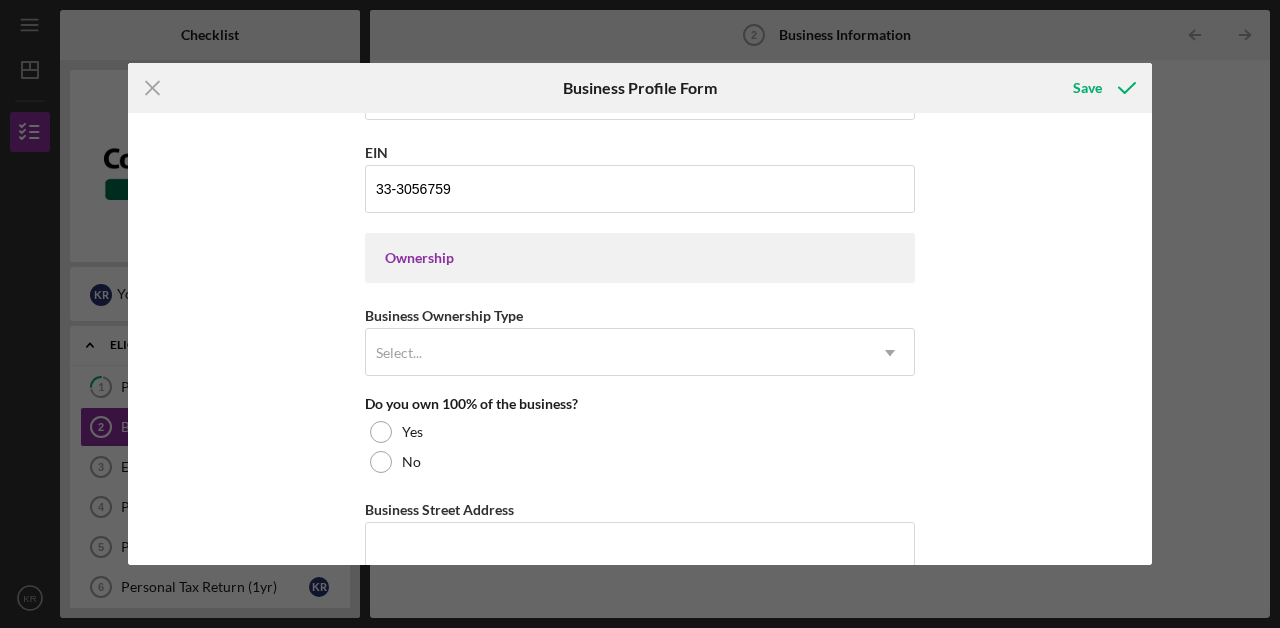 click on "Ownership" at bounding box center [640, 258] 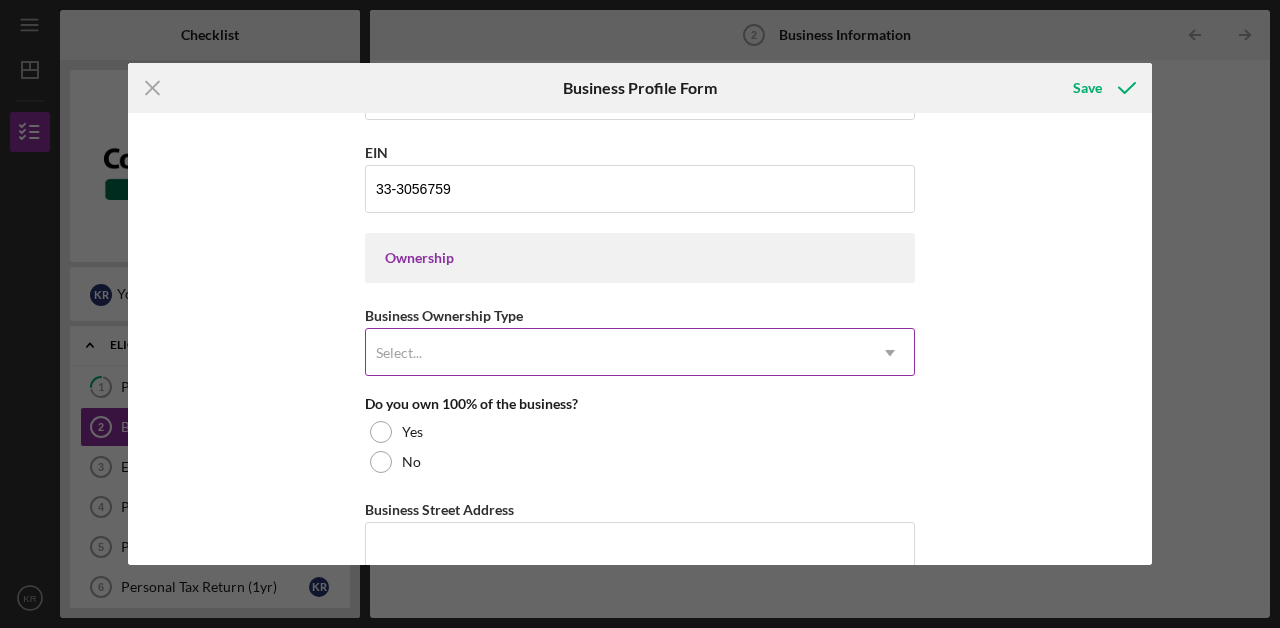click on "Select..." at bounding box center (616, 353) 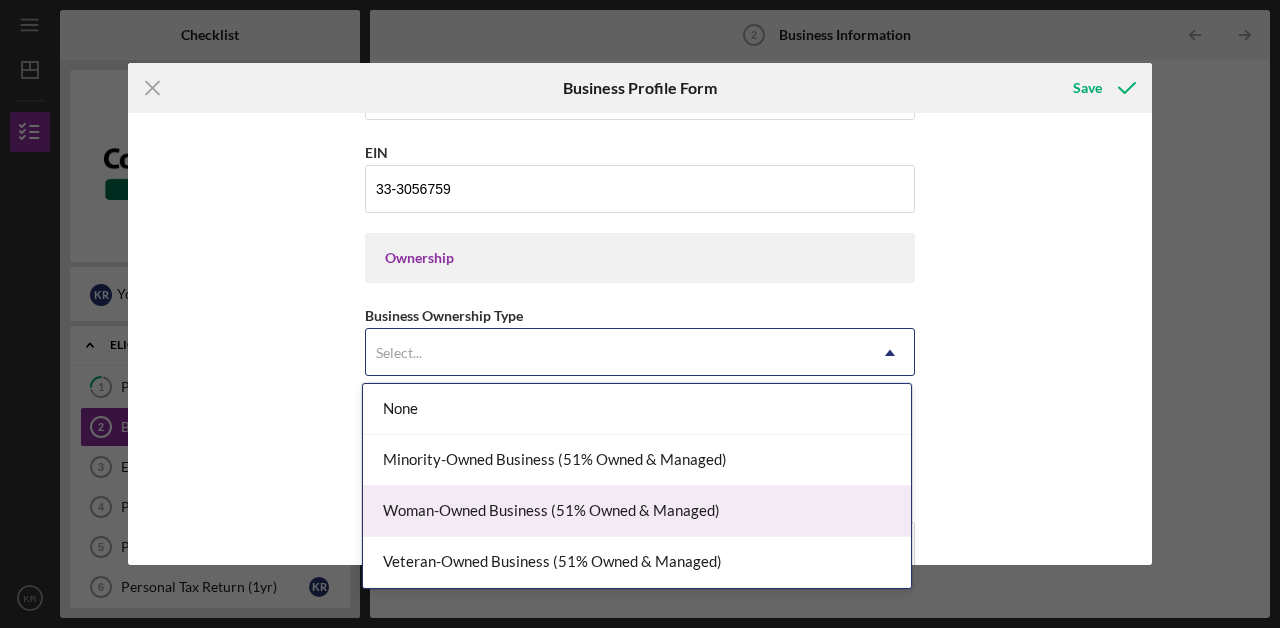 click on "Woman-Owned Business (51% Owned & Managed)" at bounding box center (637, 511) 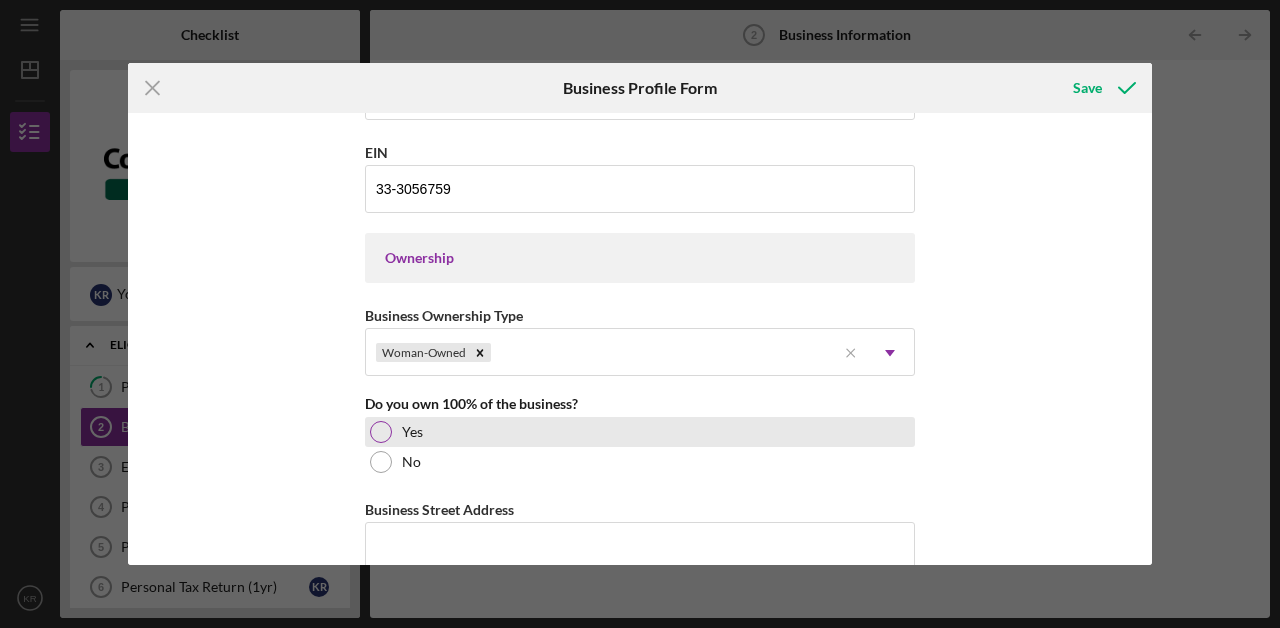 click at bounding box center [381, 432] 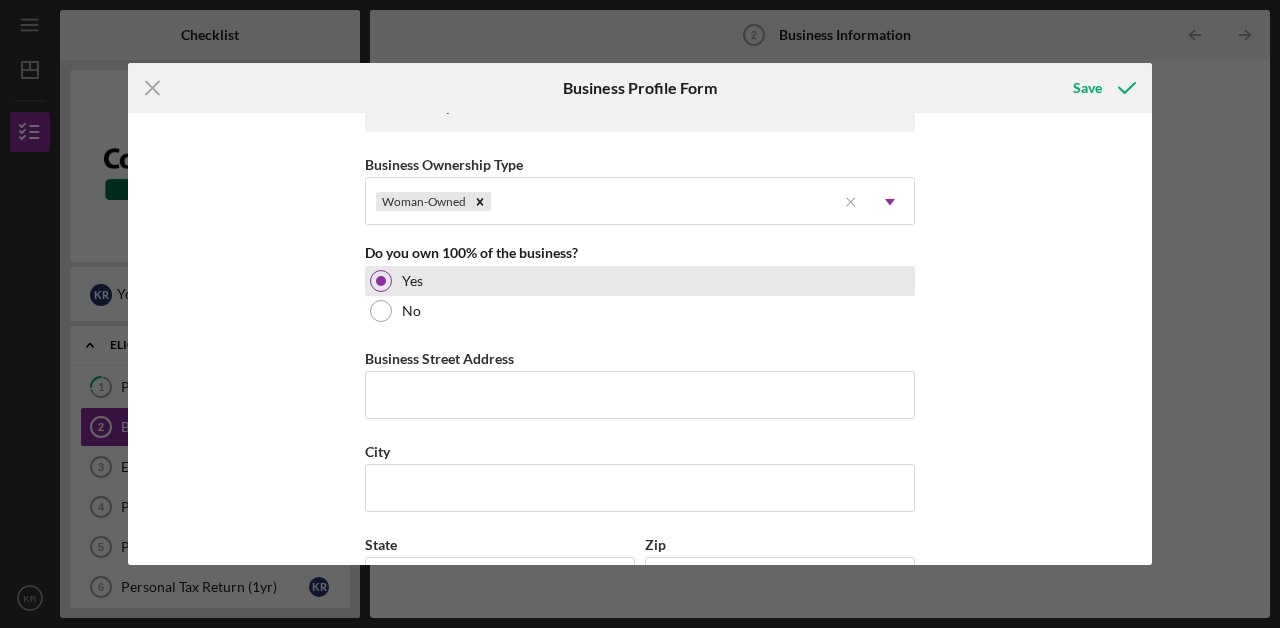 scroll, scrollTop: 998, scrollLeft: 0, axis: vertical 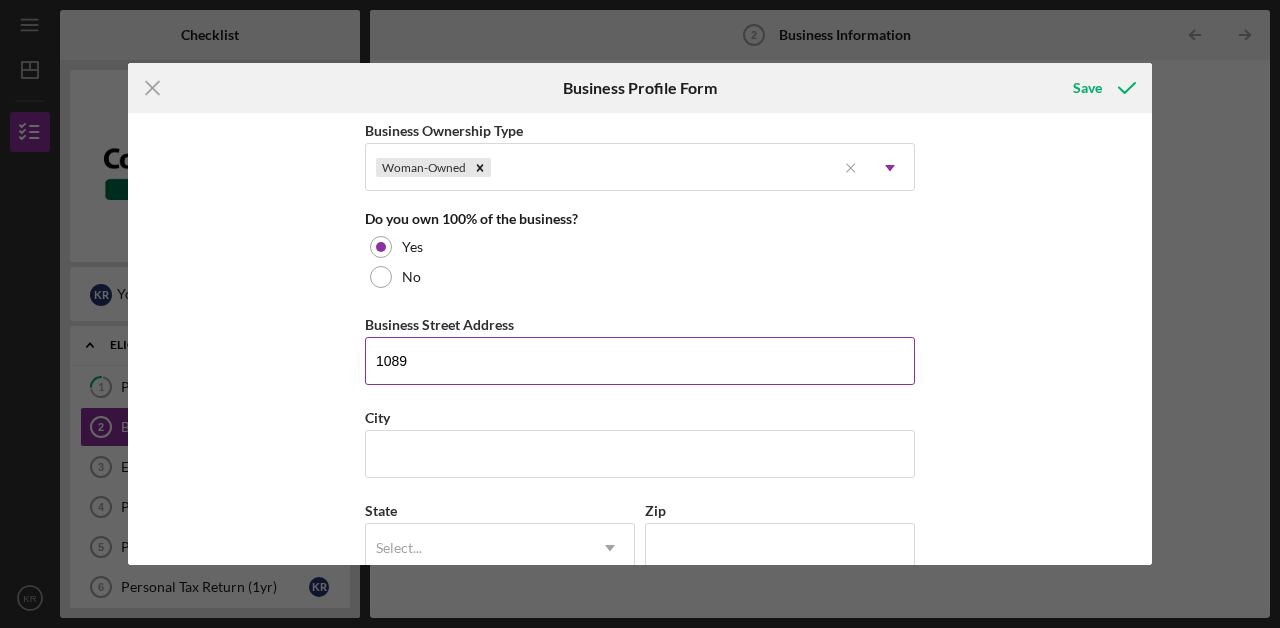 type on "l" 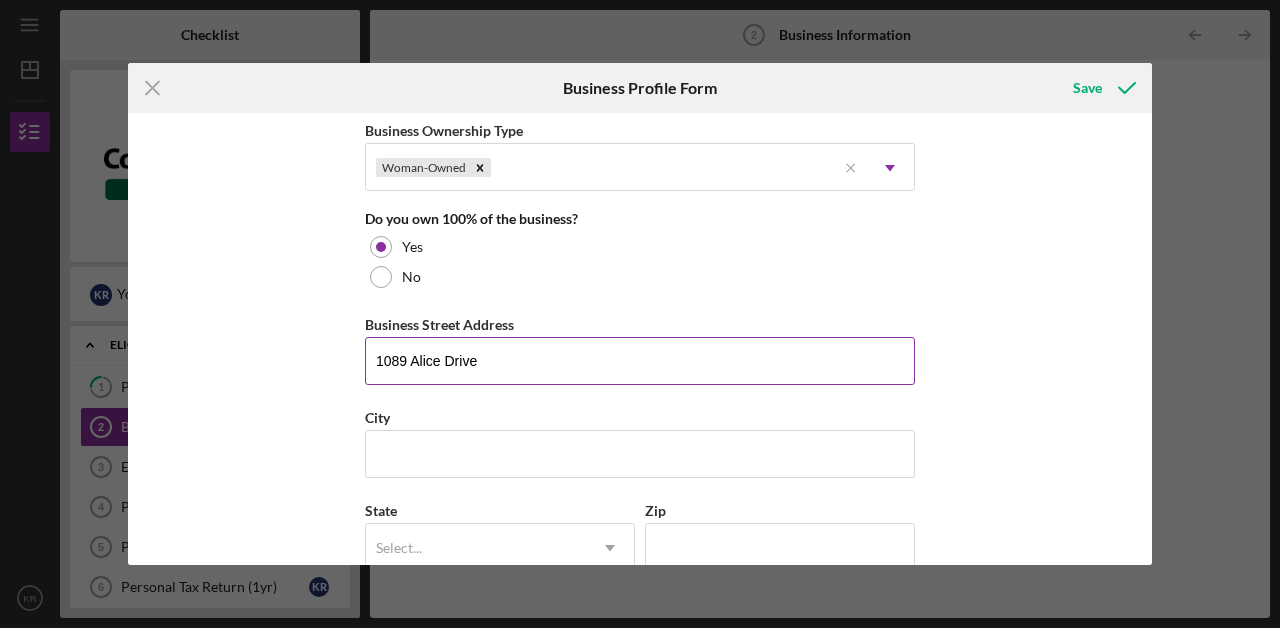click on "1089 Alice Drive" at bounding box center [640, 361] 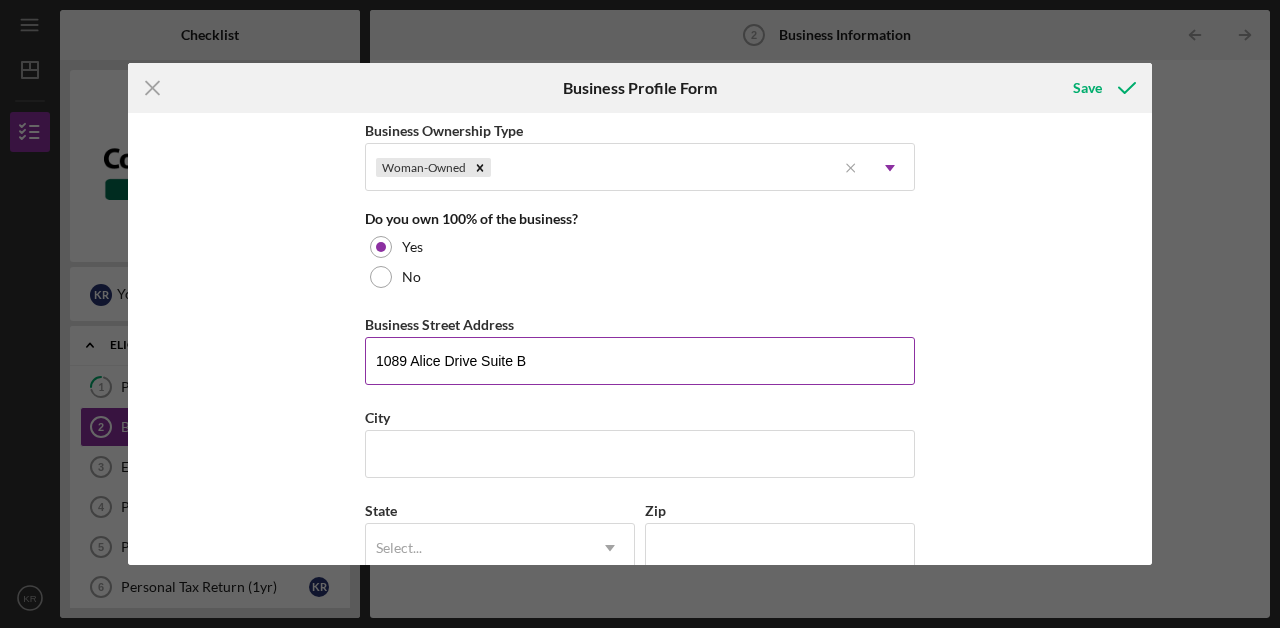 type on "1089 Alice Drive Suite B" 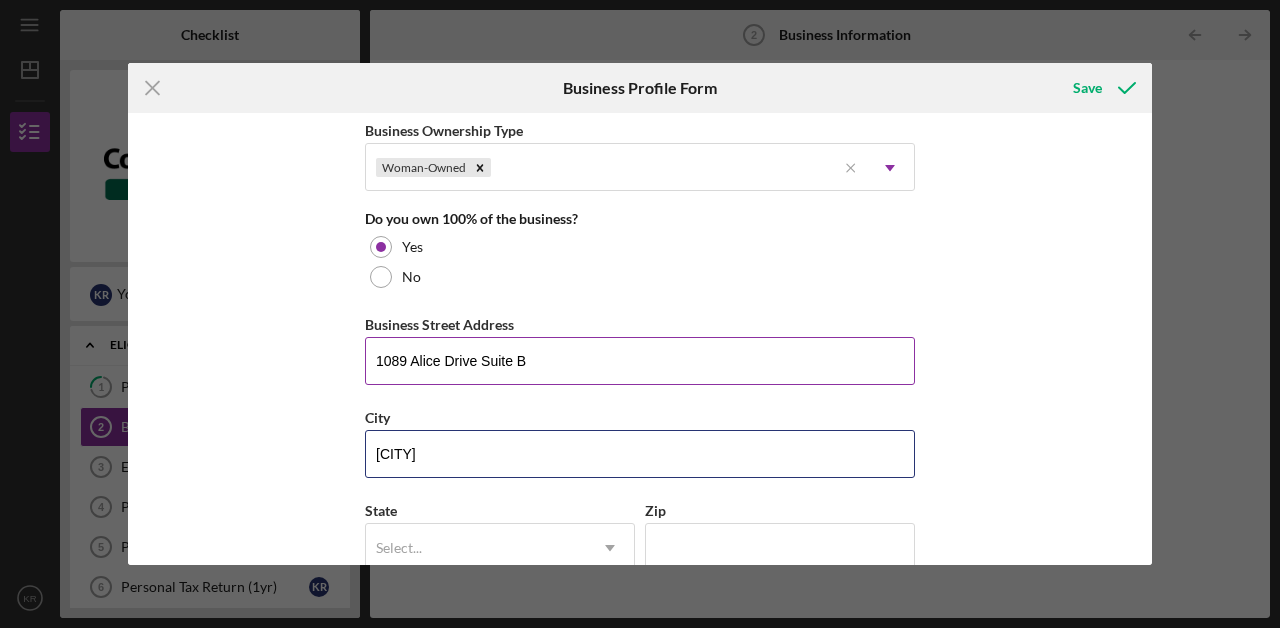 type on "[CITY]" 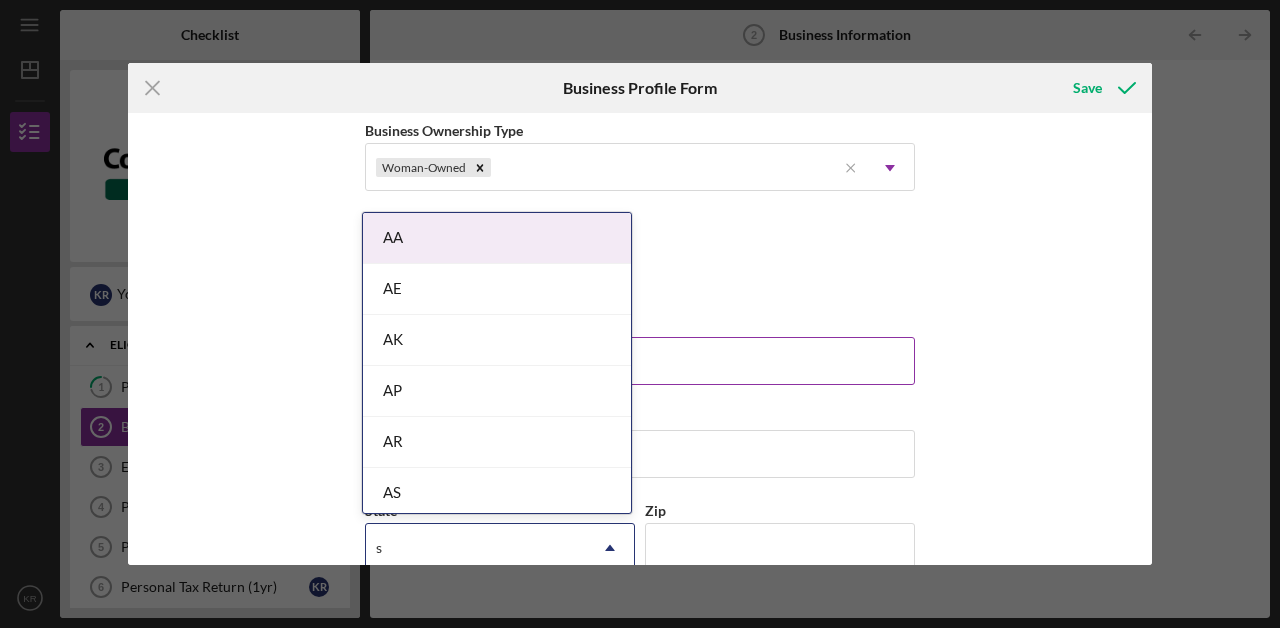 type on "sc" 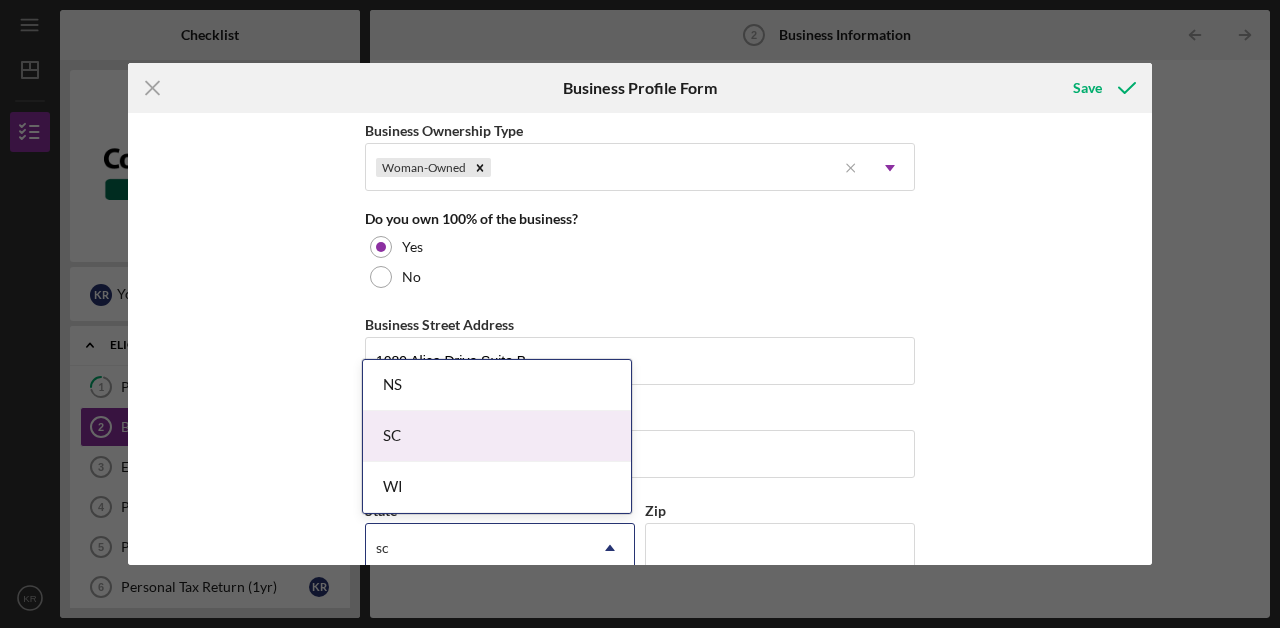 click on "SC" at bounding box center (497, 436) 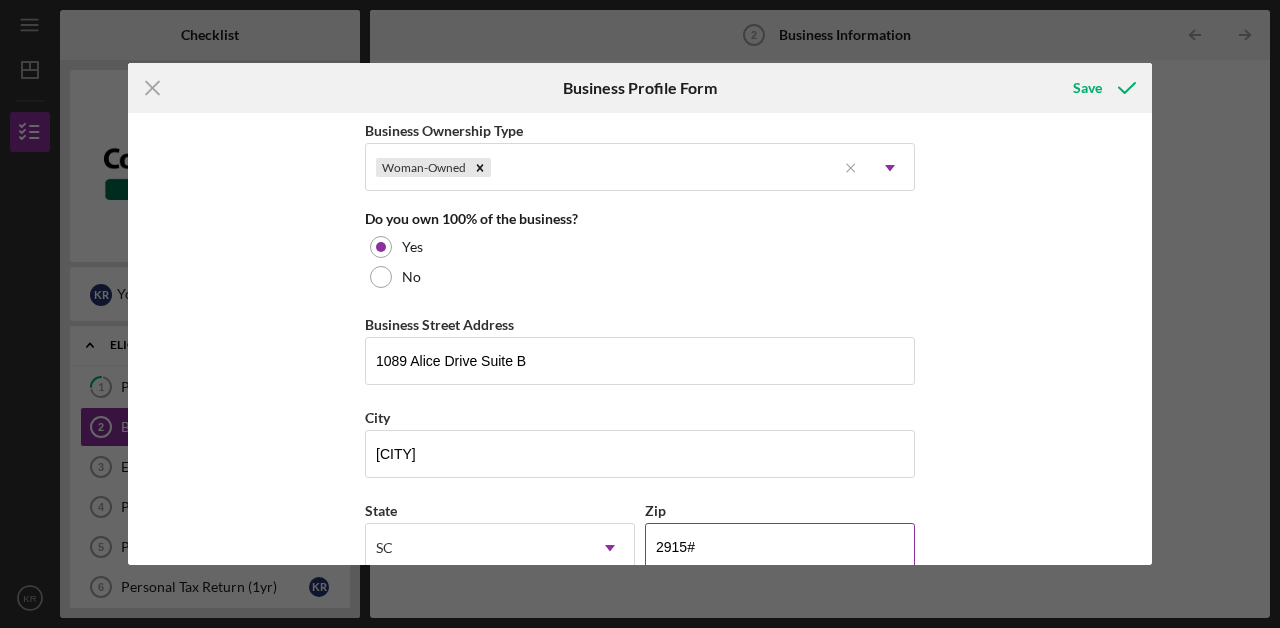 type on "29150" 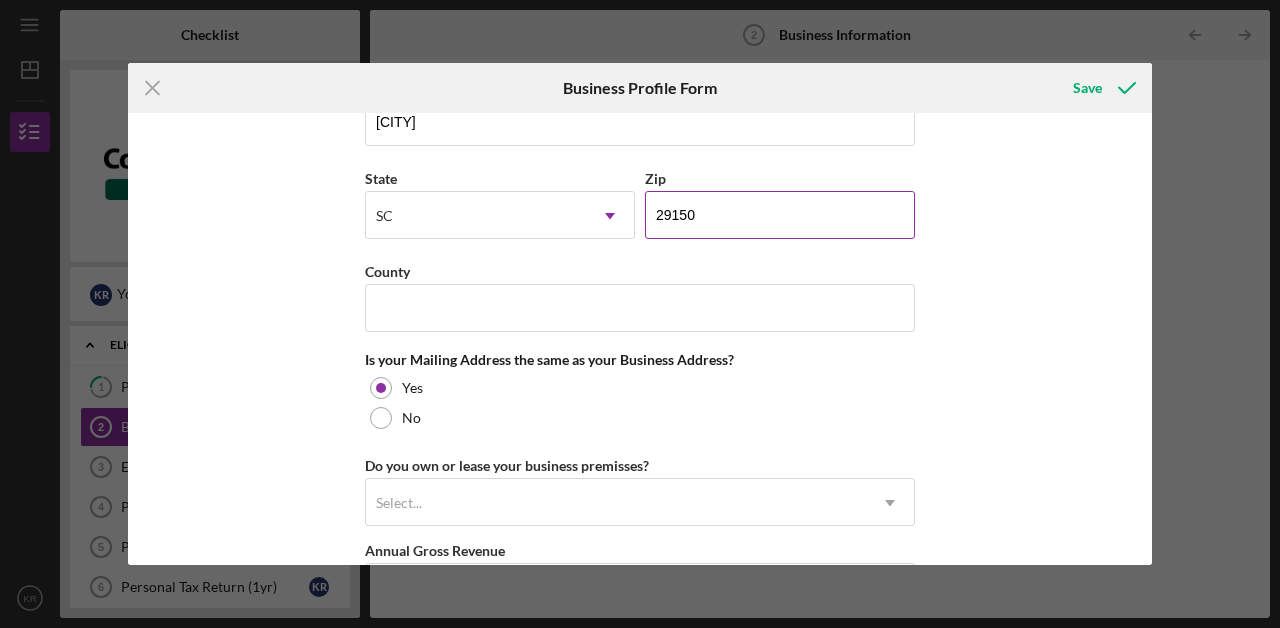 scroll, scrollTop: 1362, scrollLeft: 0, axis: vertical 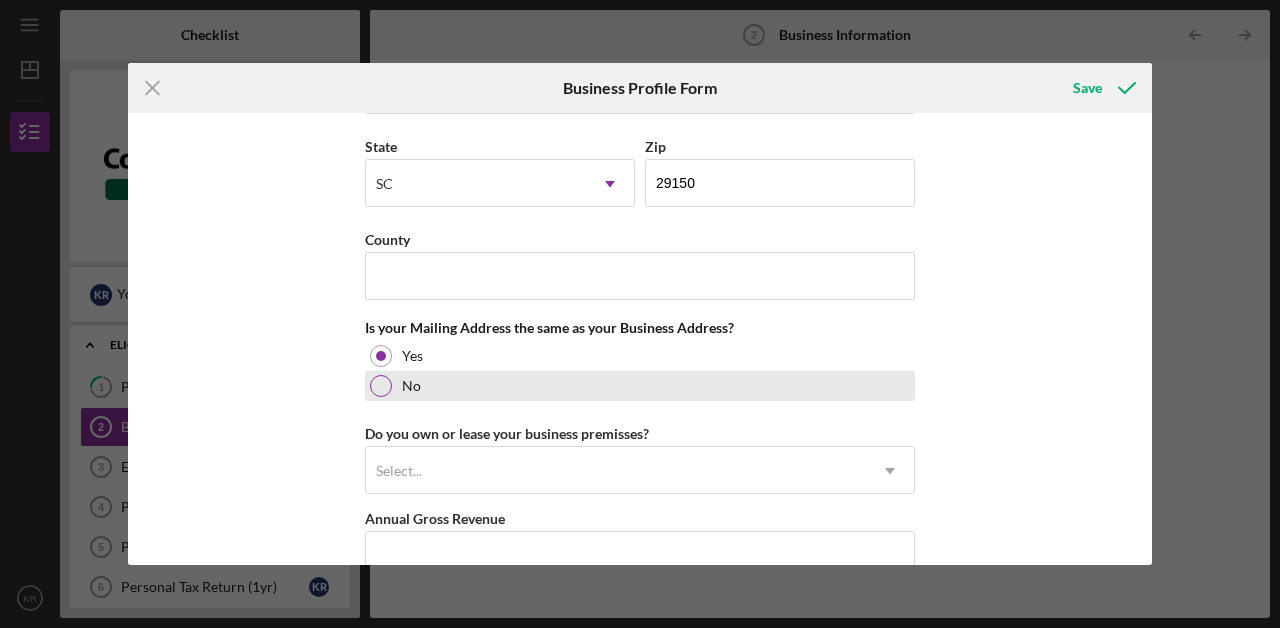 click at bounding box center [381, 386] 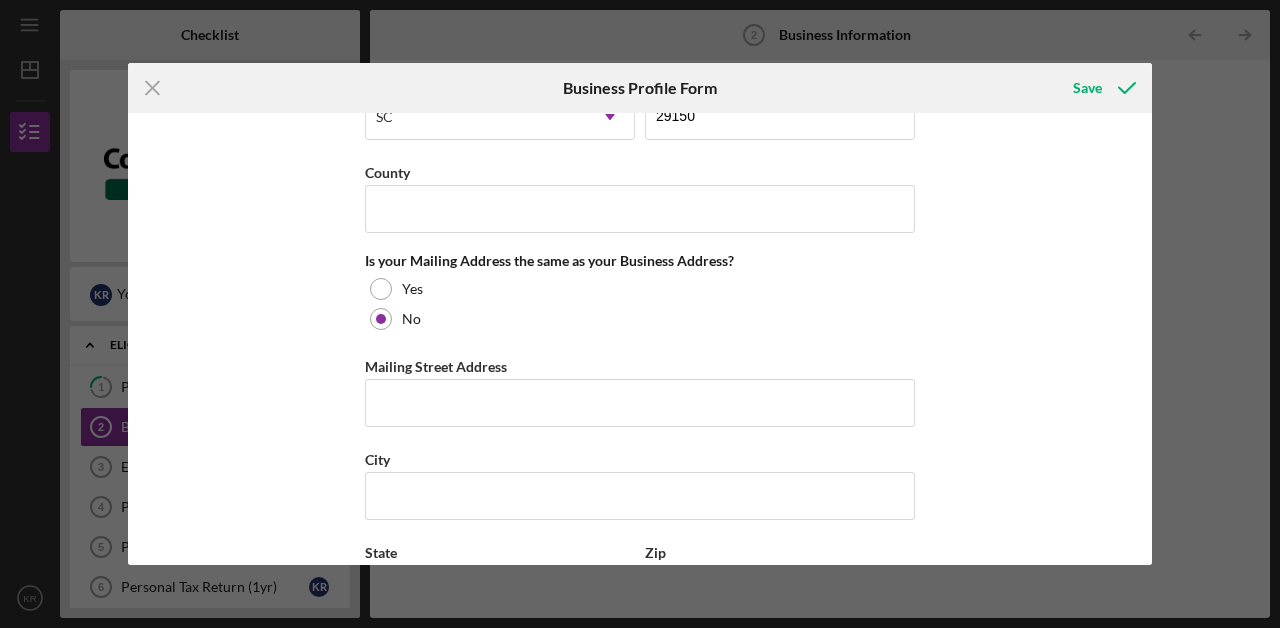 scroll, scrollTop: 1442, scrollLeft: 0, axis: vertical 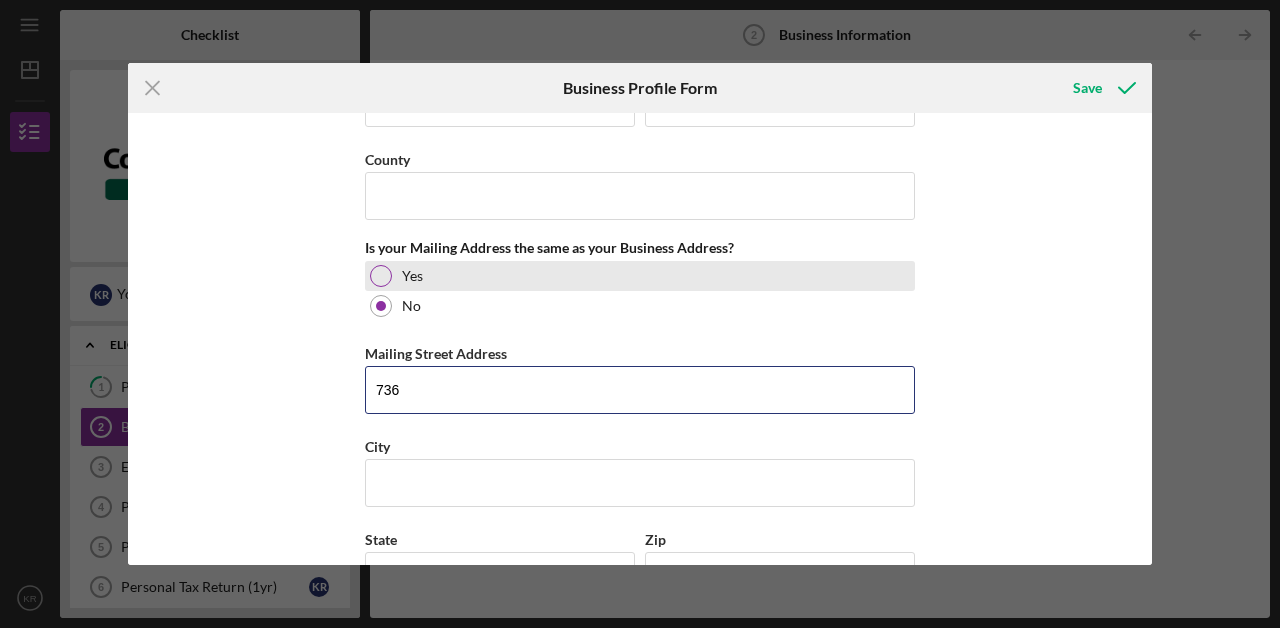 type on "736" 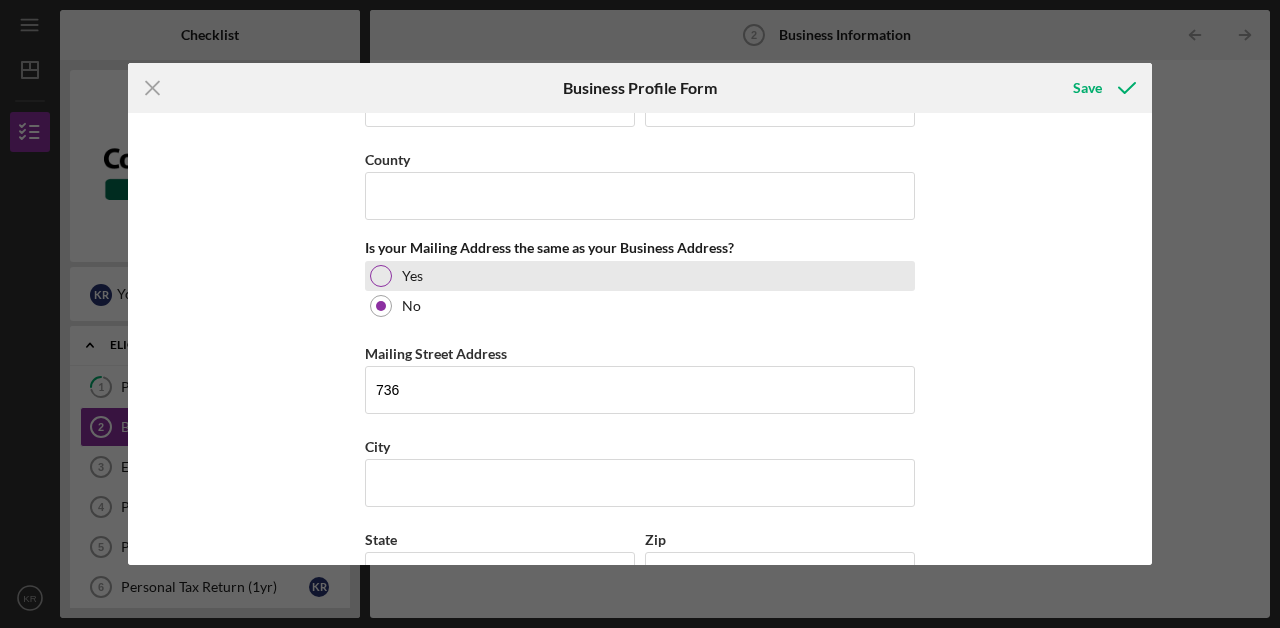 click at bounding box center [381, 276] 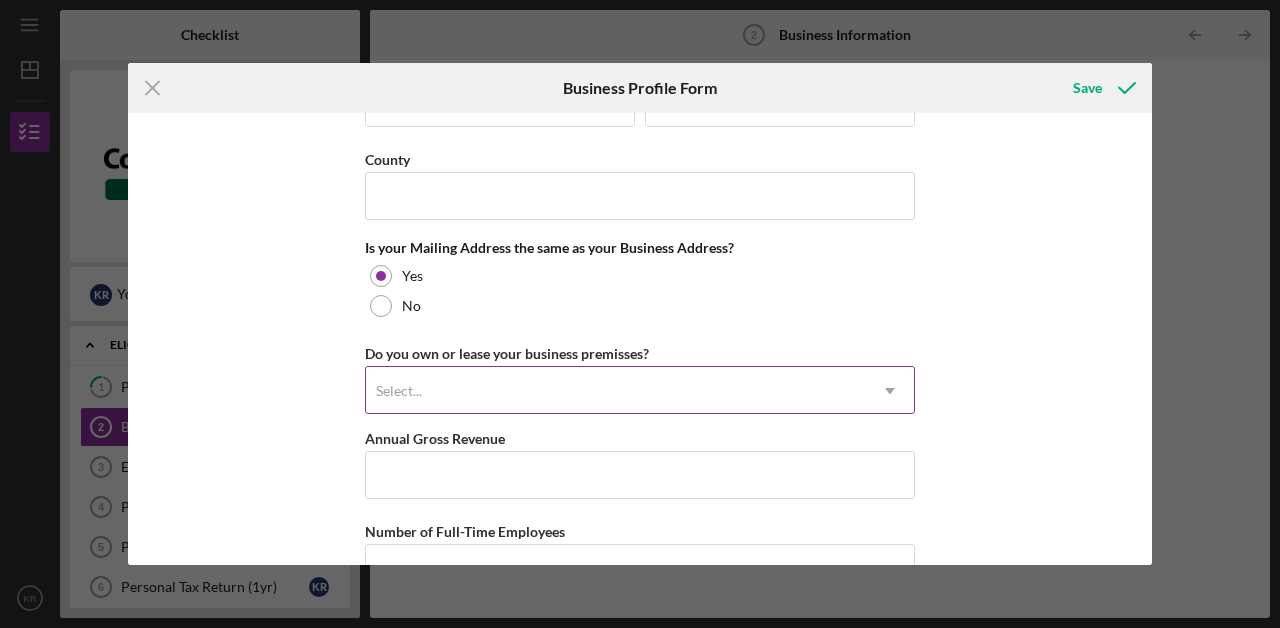 click on "Select..." at bounding box center (616, 391) 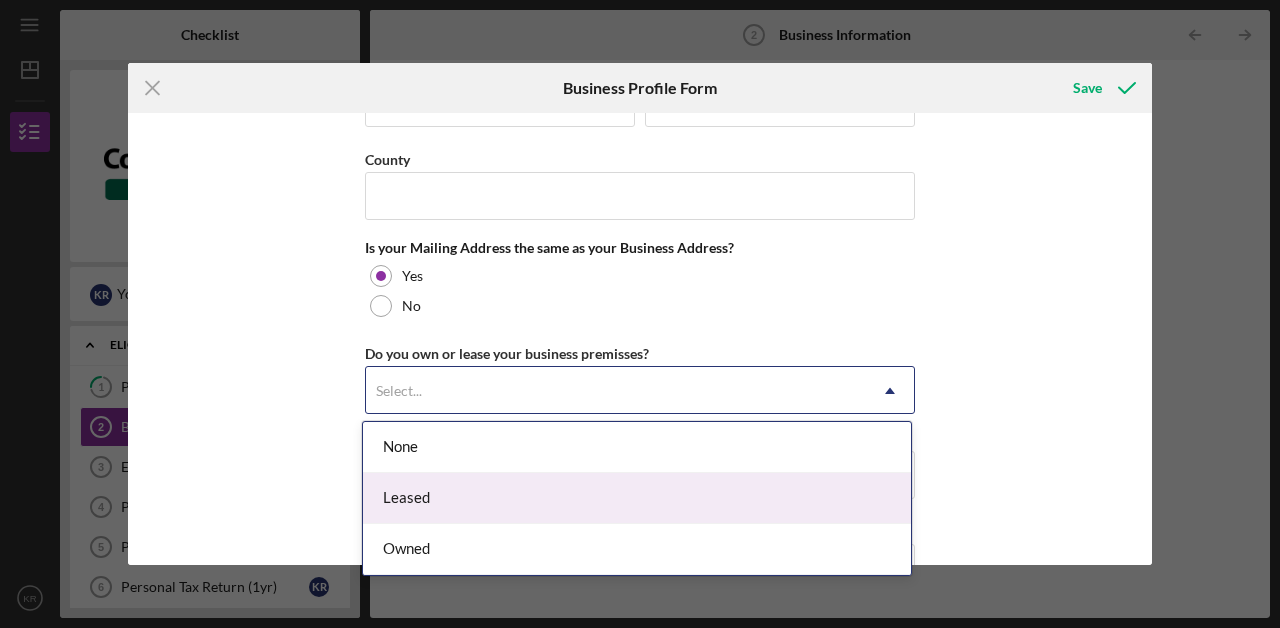 click on "Leased" at bounding box center [637, 498] 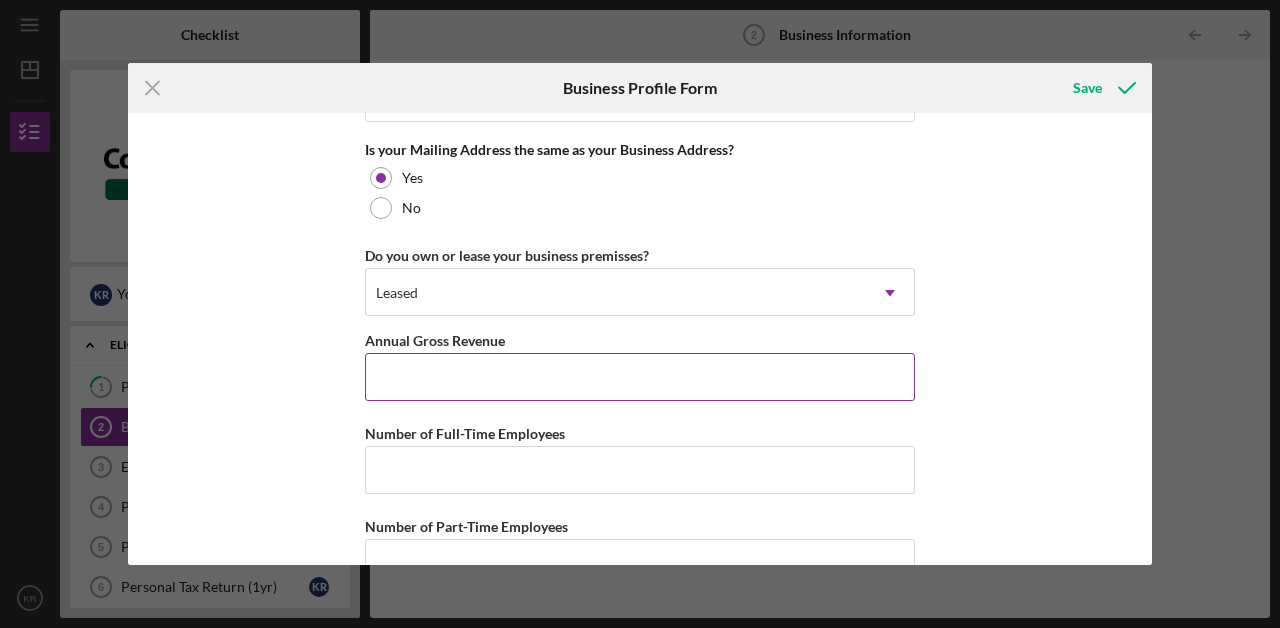 scroll, scrollTop: 1541, scrollLeft: 0, axis: vertical 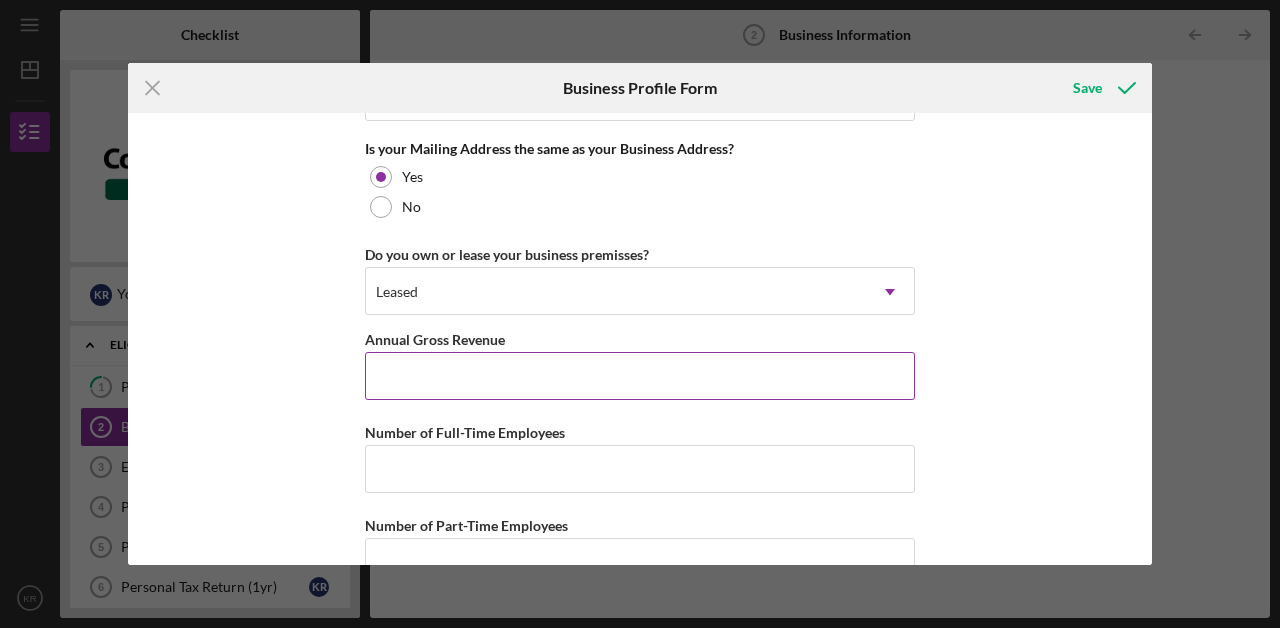 click on "Annual Gross Revenue" at bounding box center [640, 376] 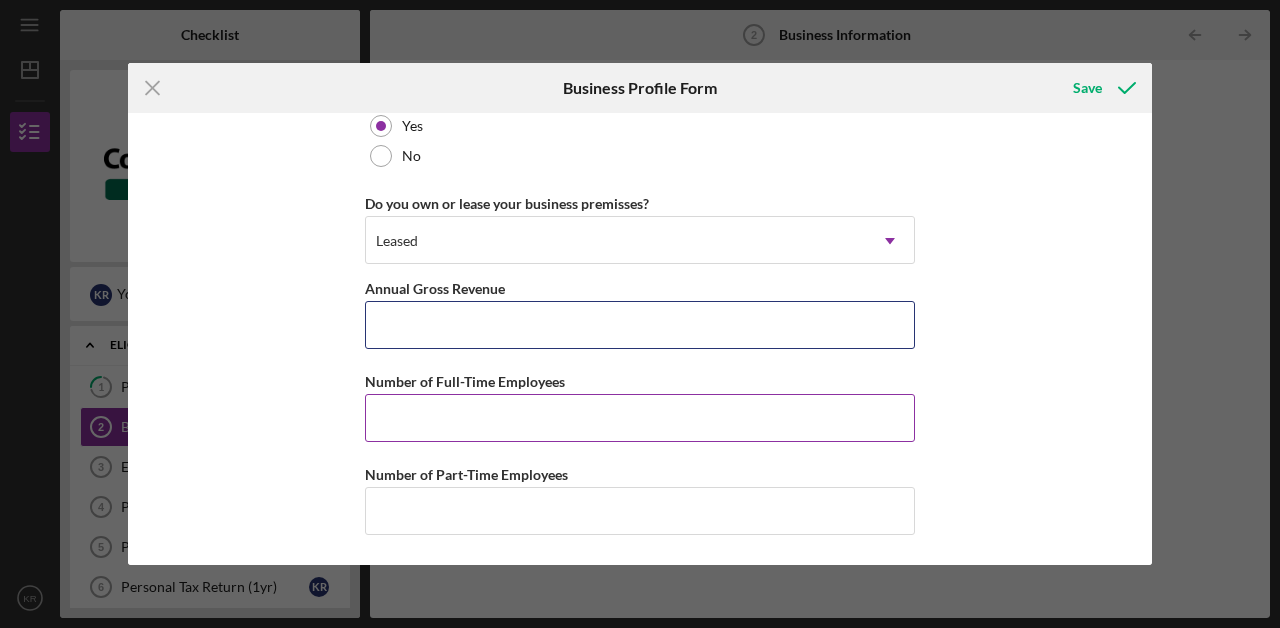 scroll, scrollTop: 1591, scrollLeft: 0, axis: vertical 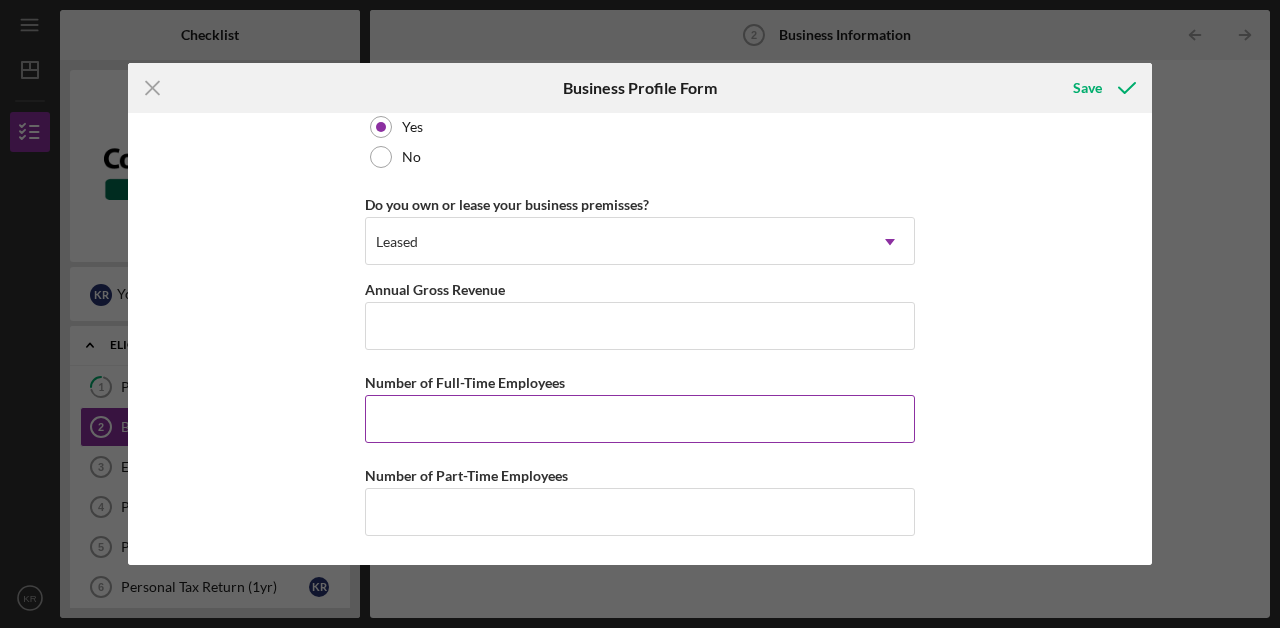 click on "Number of Full-Time Employees" at bounding box center [640, 419] 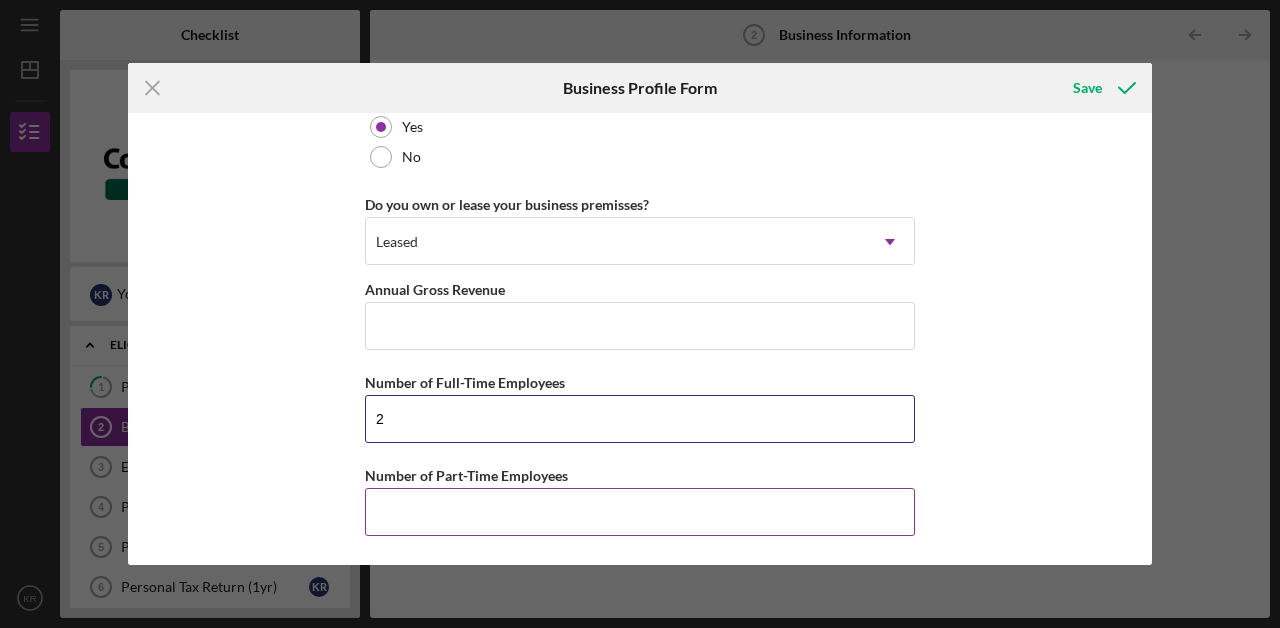type on "2" 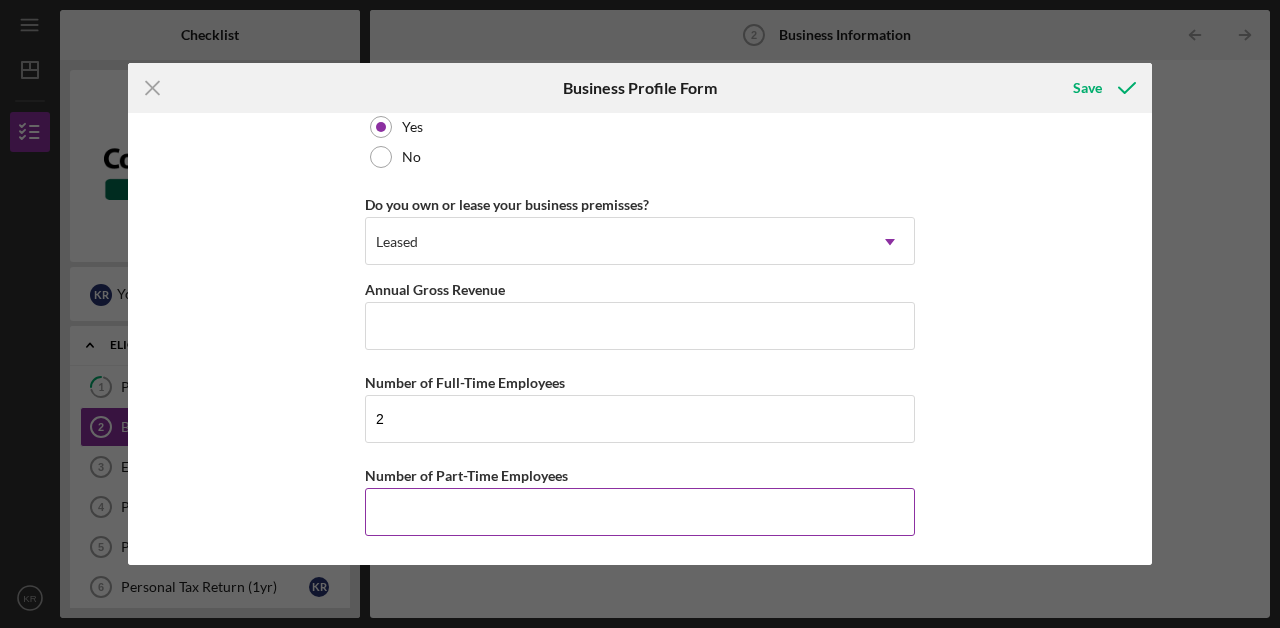 click on "Number of Part-Time Employees" at bounding box center (640, 512) 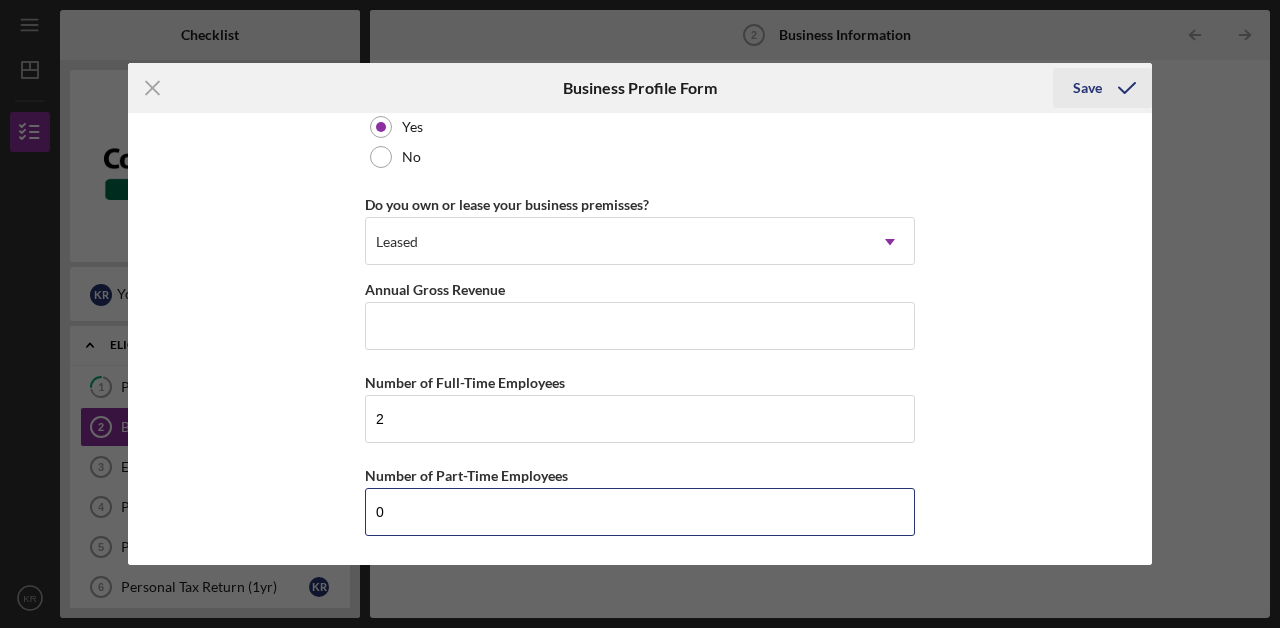 type on "0" 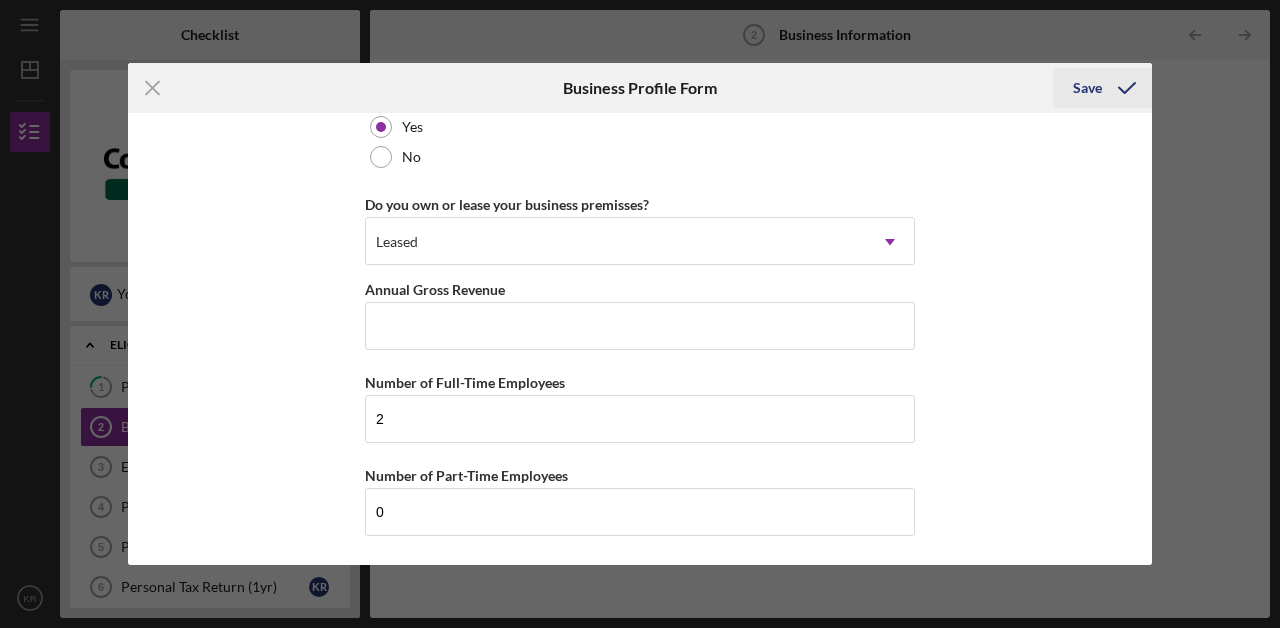 click on "Save" at bounding box center [1087, 88] 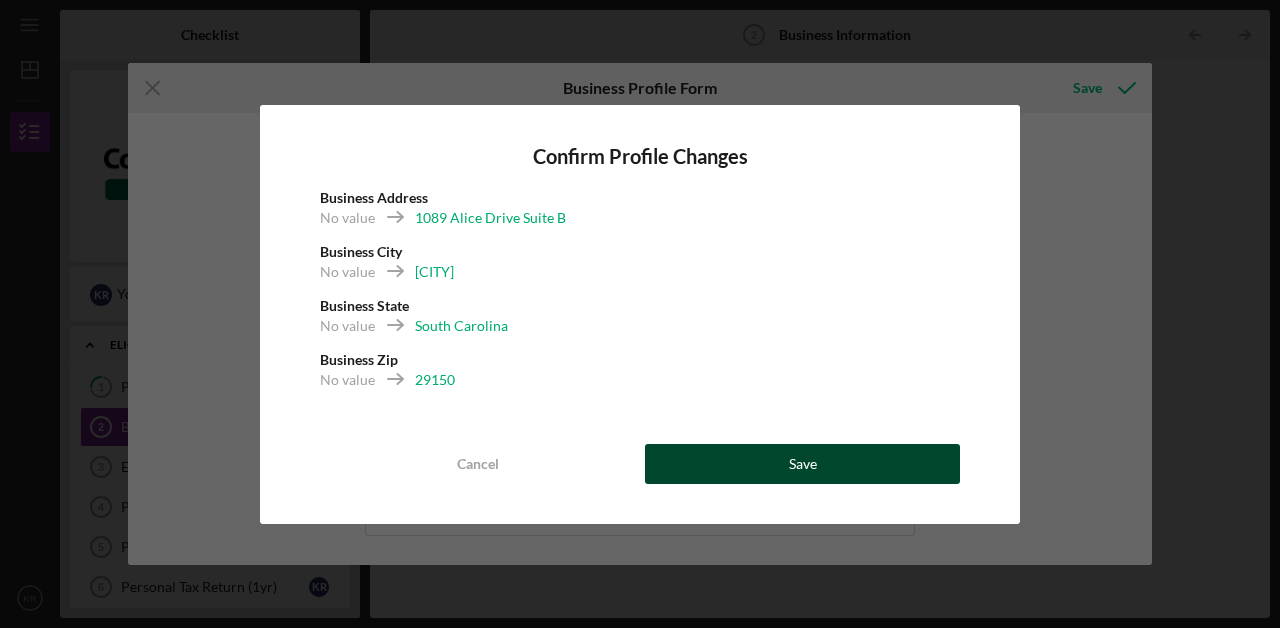 click on "Save" at bounding box center [802, 464] 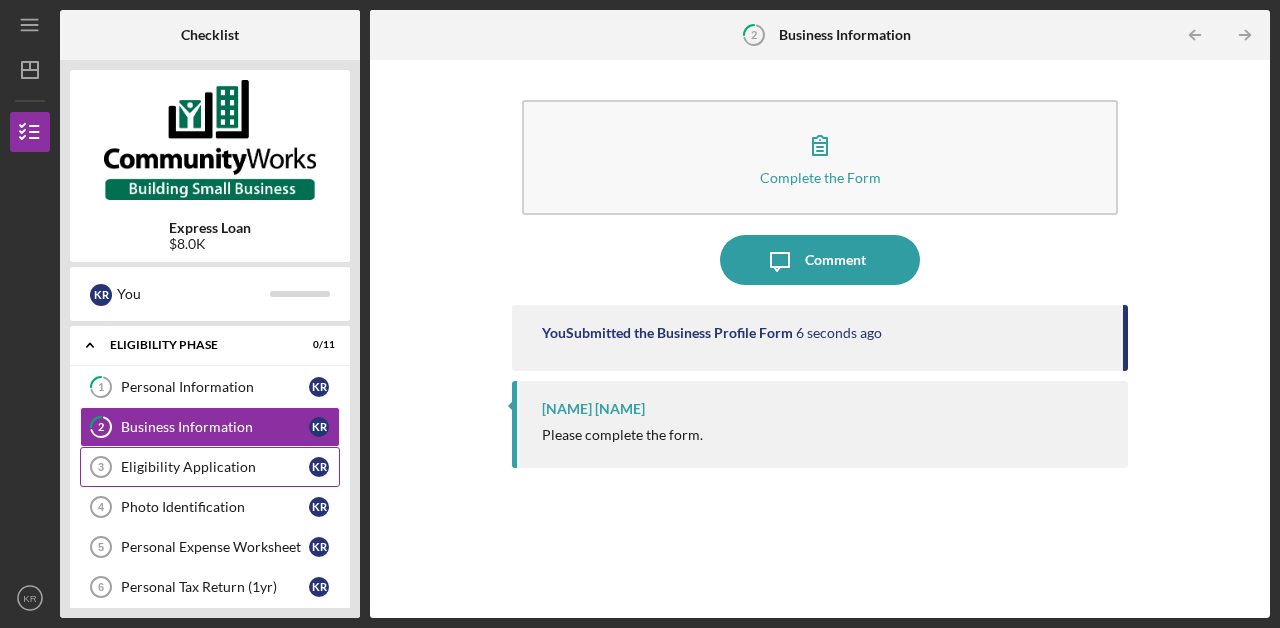 click on "Eligibility Application" at bounding box center (215, 467) 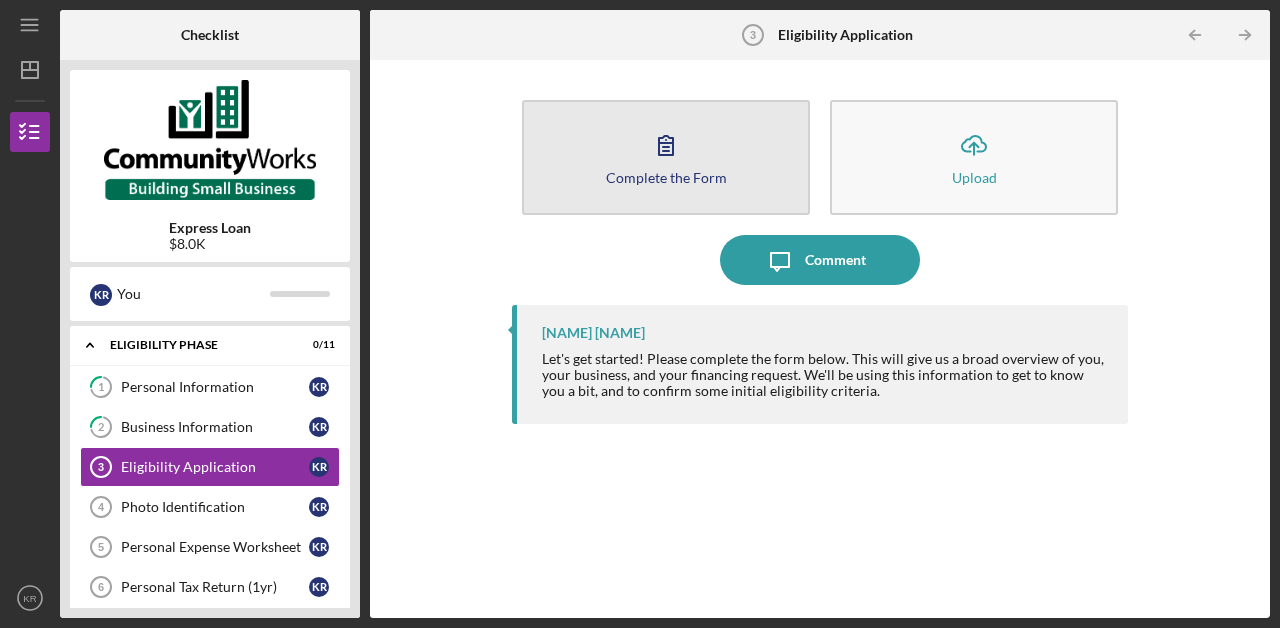click 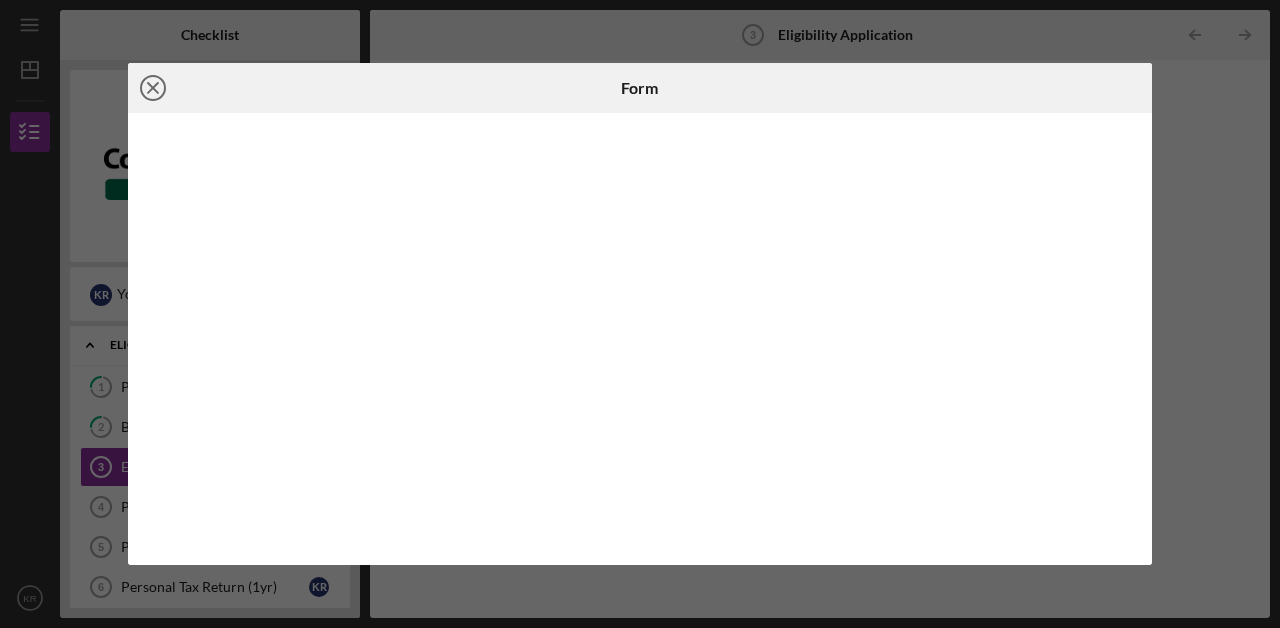 click 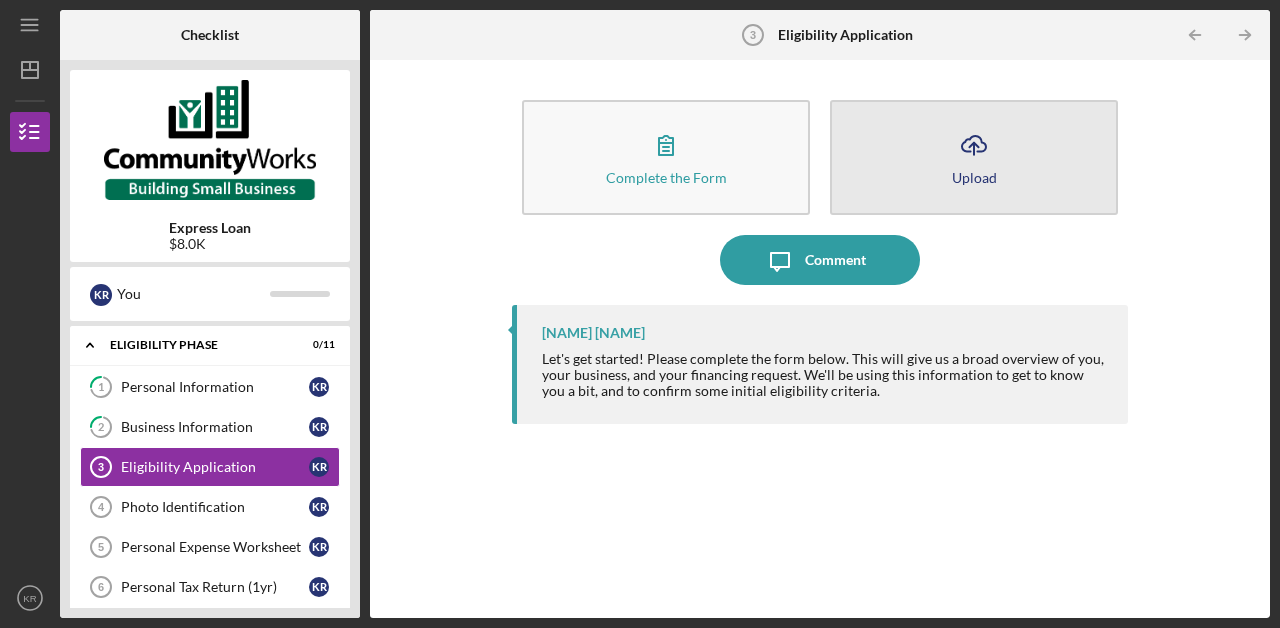click on "Icon/Upload Upload" at bounding box center [974, 157] 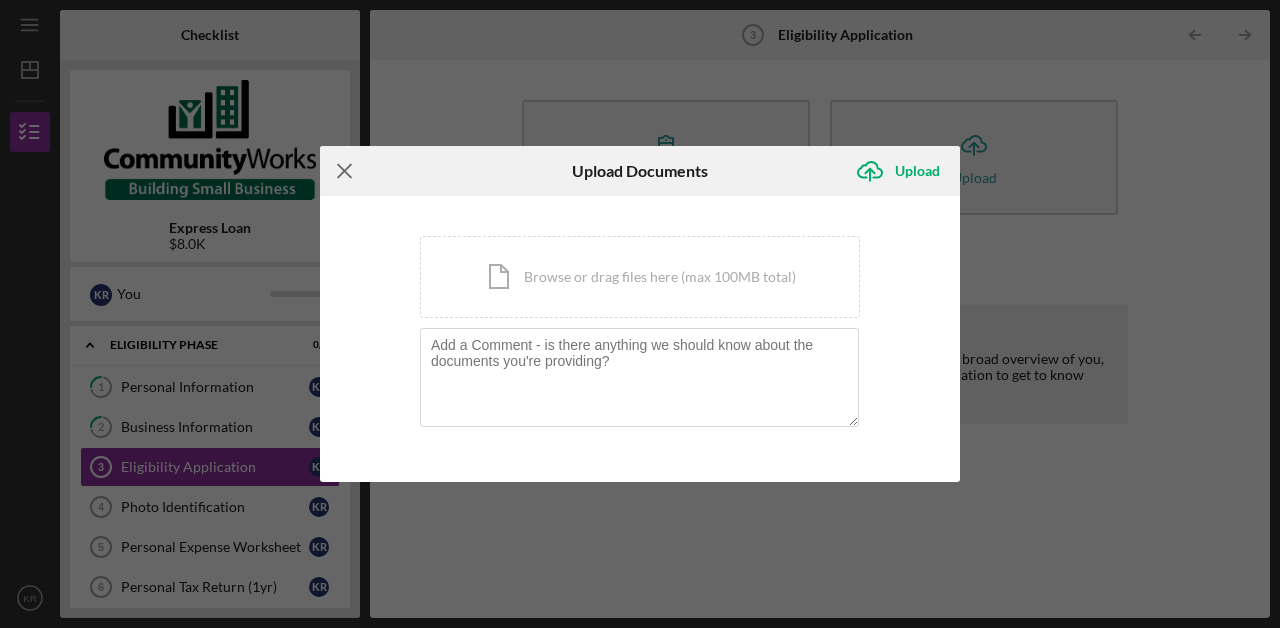 click 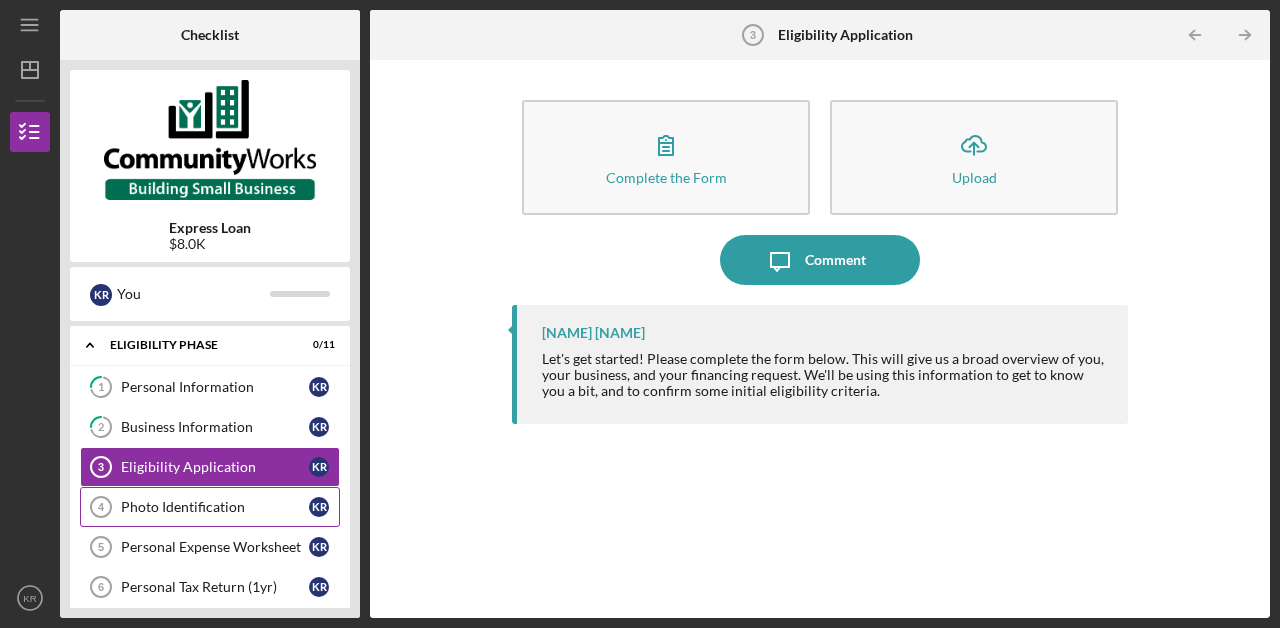 click on "Photo Identification" at bounding box center (215, 507) 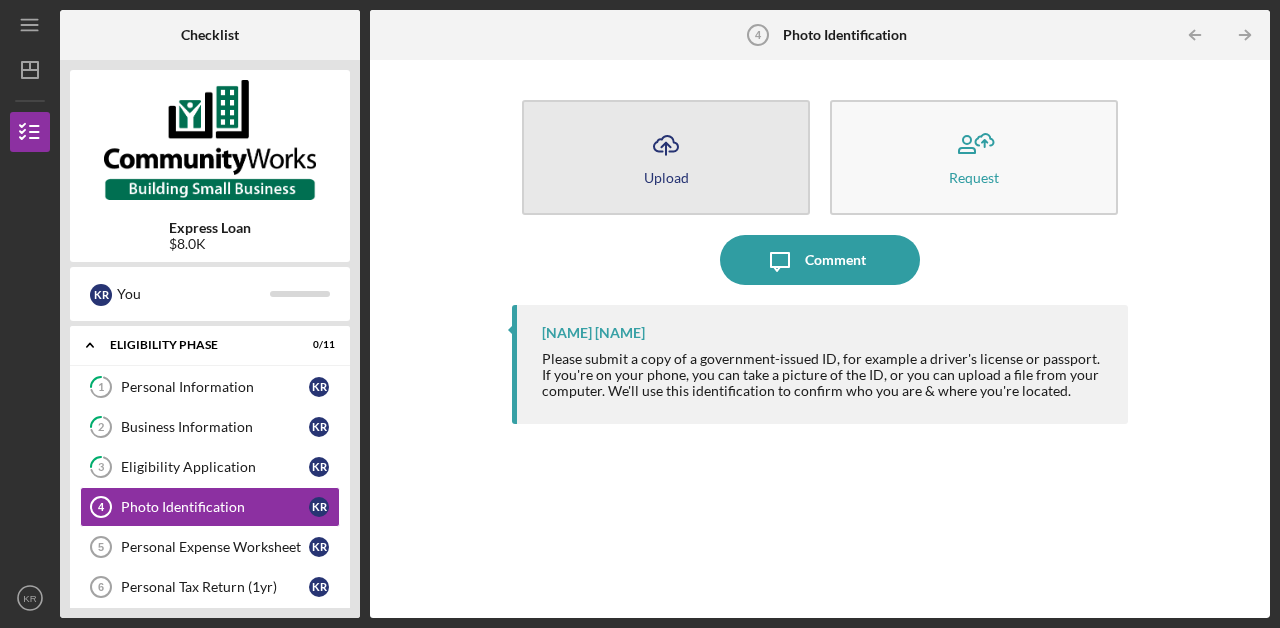 click on "Icon/Upload Upload" at bounding box center [666, 157] 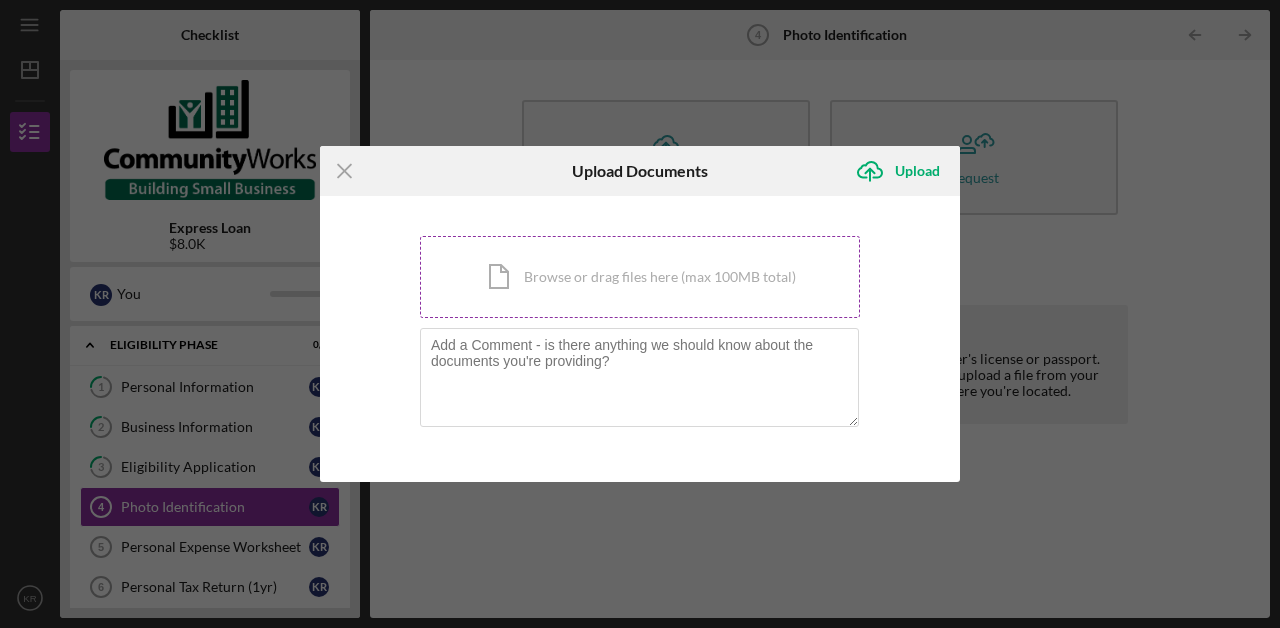 click on "Icon/Document Browse or drag files here (max 100MB total) Tap to choose files or take a photo" at bounding box center (640, 277) 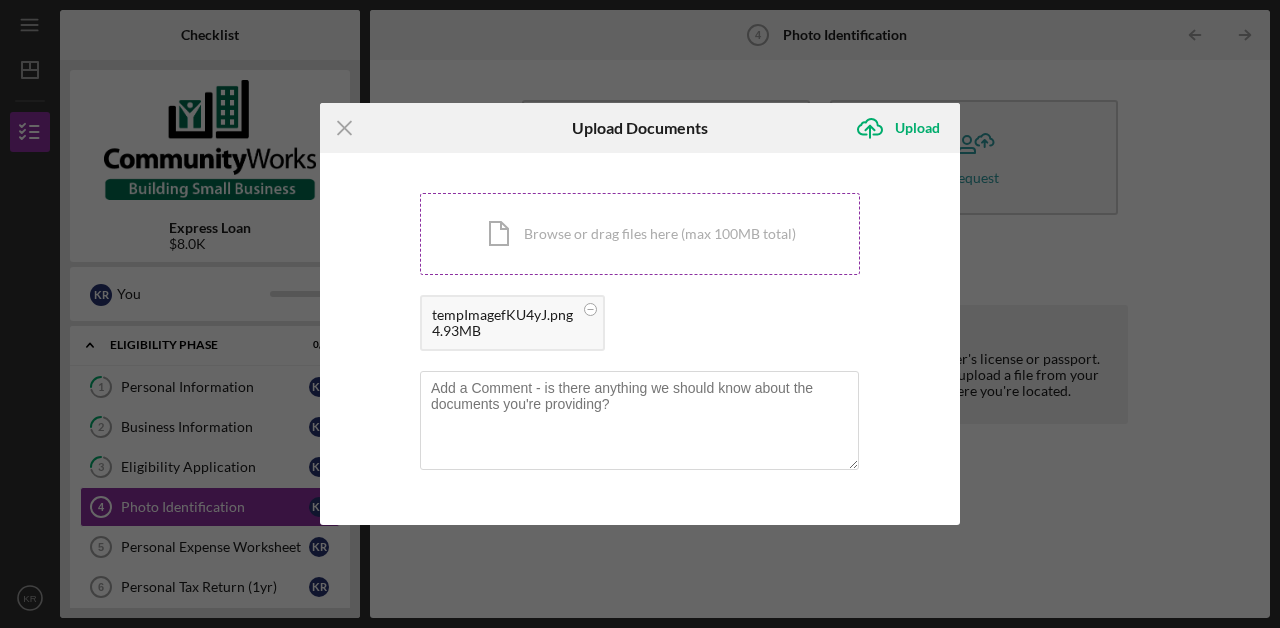 click on "Icon/Document Browse or drag files here (max 100MB total) Tap to choose files or take a photo" at bounding box center (640, 234) 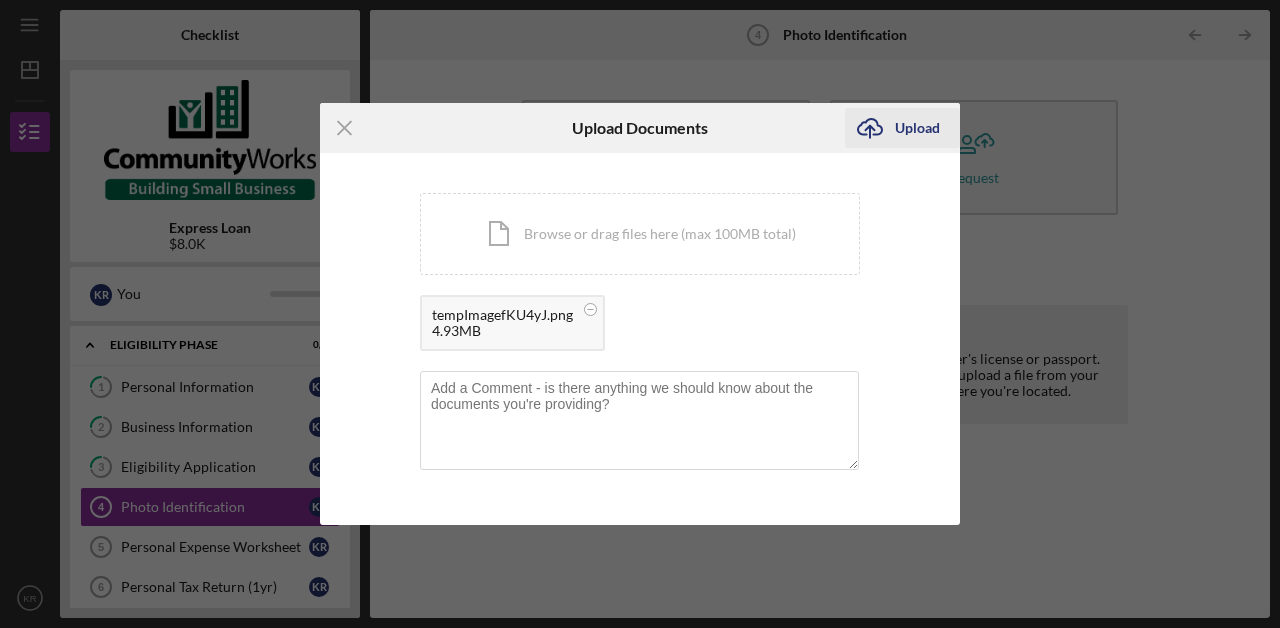 click on "Upload" at bounding box center (917, 128) 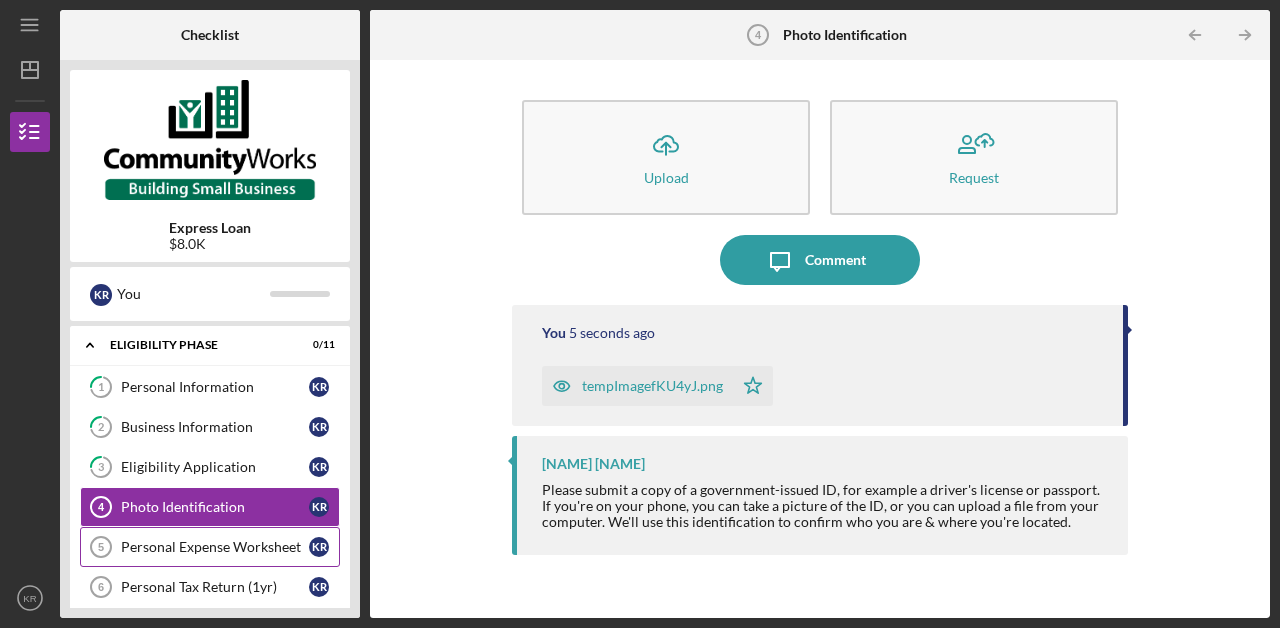 click on "Personal Expense Worksheet 5 Personal Expense Worksheet K [NAME]" at bounding box center [210, 547] 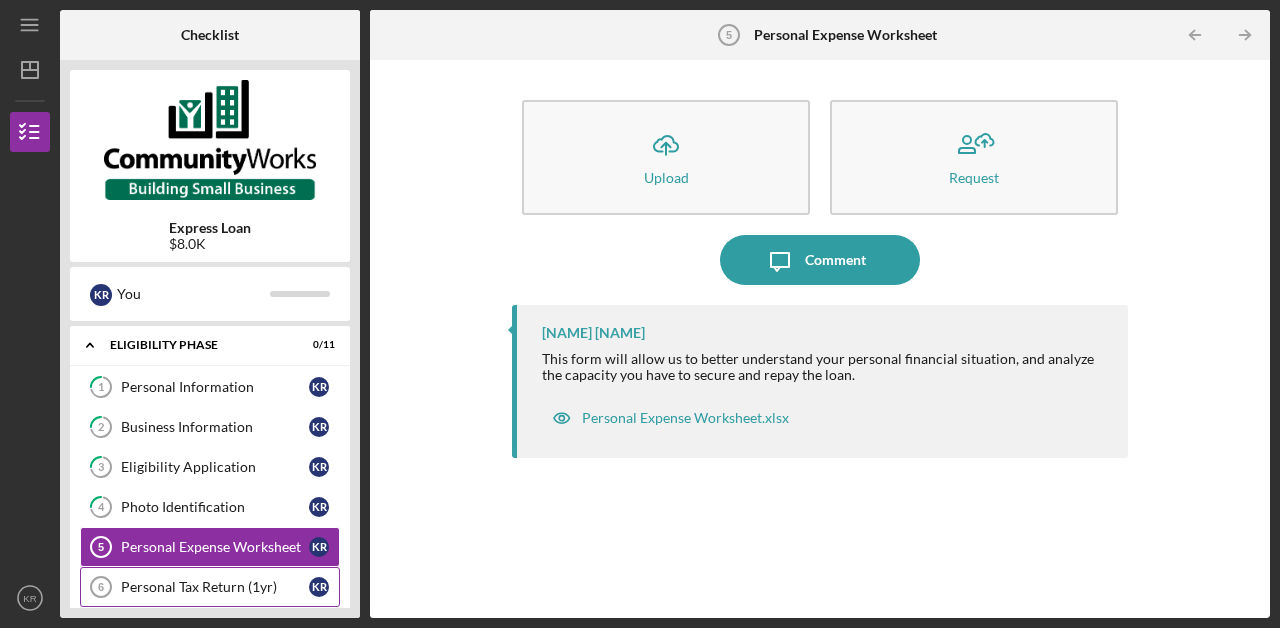click on "Personal Tax Return (1yr)" at bounding box center [215, 587] 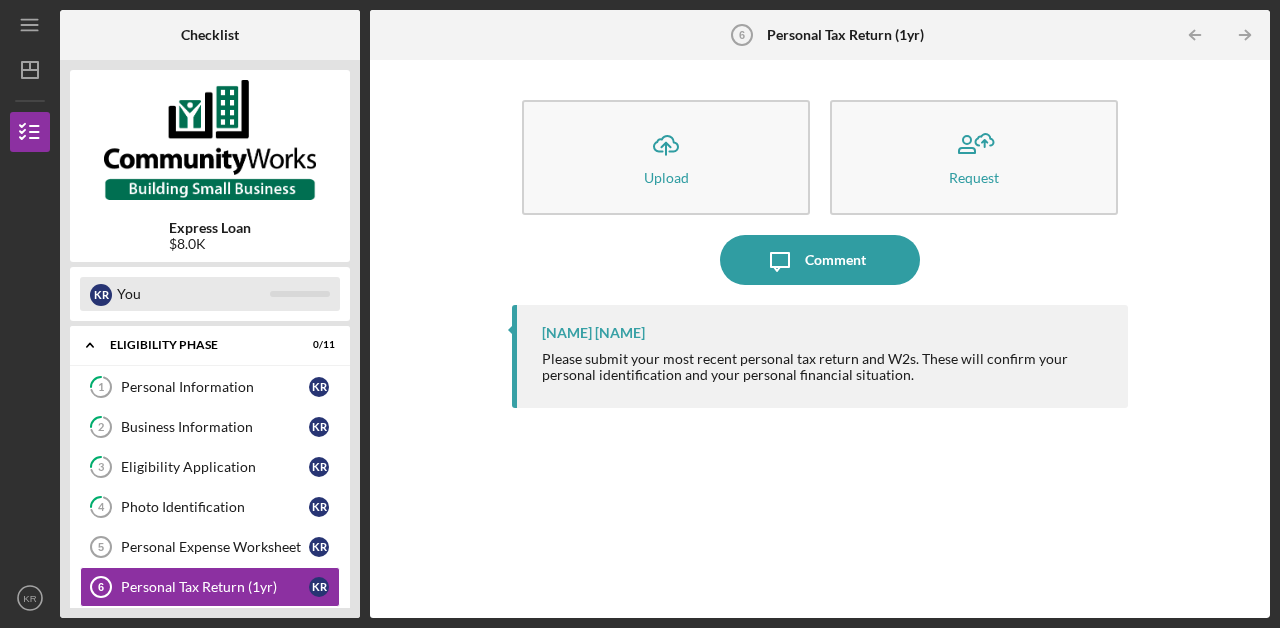 click on "You" at bounding box center (193, 294) 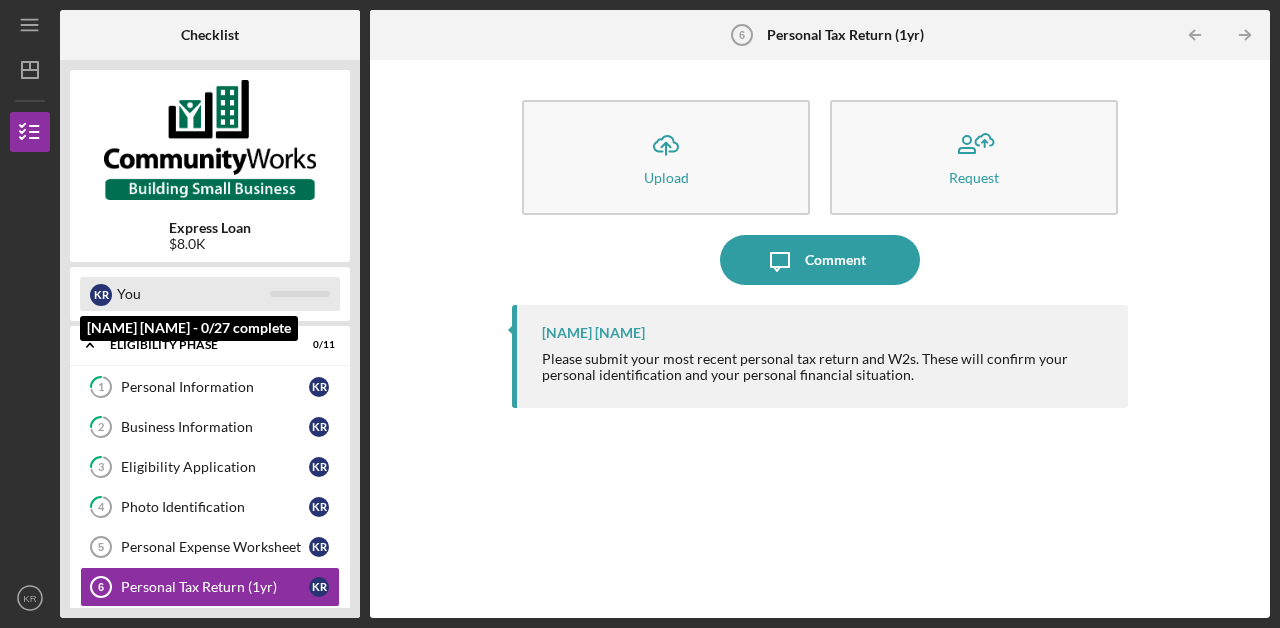 click on "K [NAME] You" at bounding box center (210, 294) 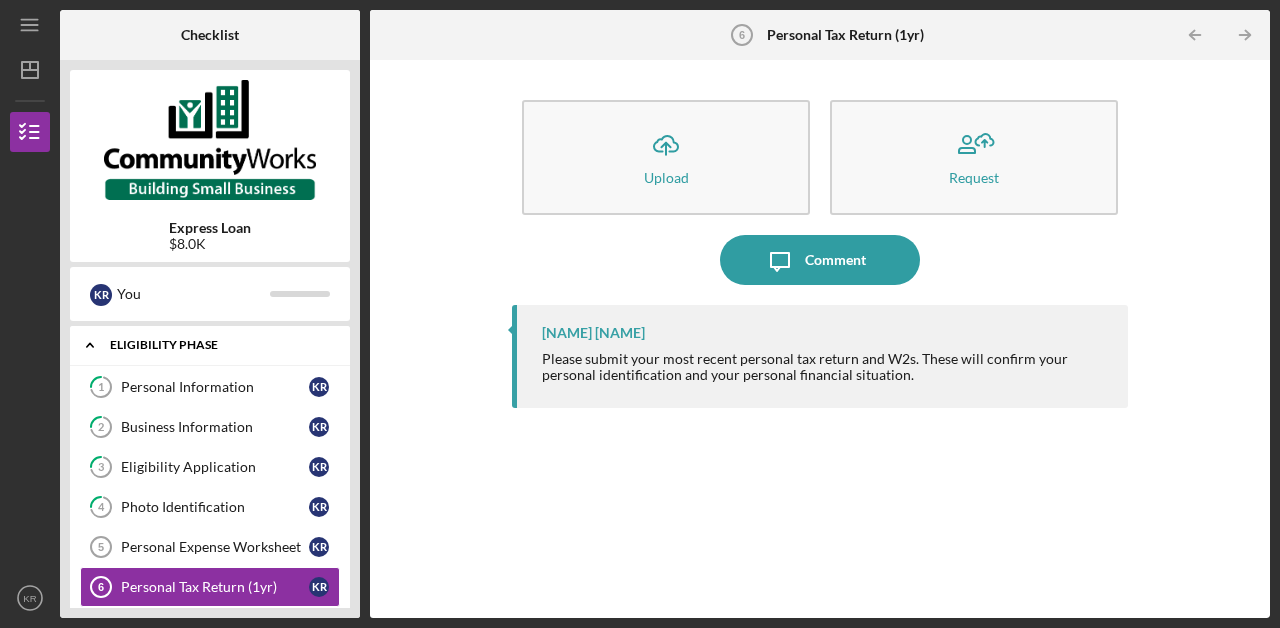 click on "Icon/Expander Eligibility Phase 0 / 11" at bounding box center [210, 345] 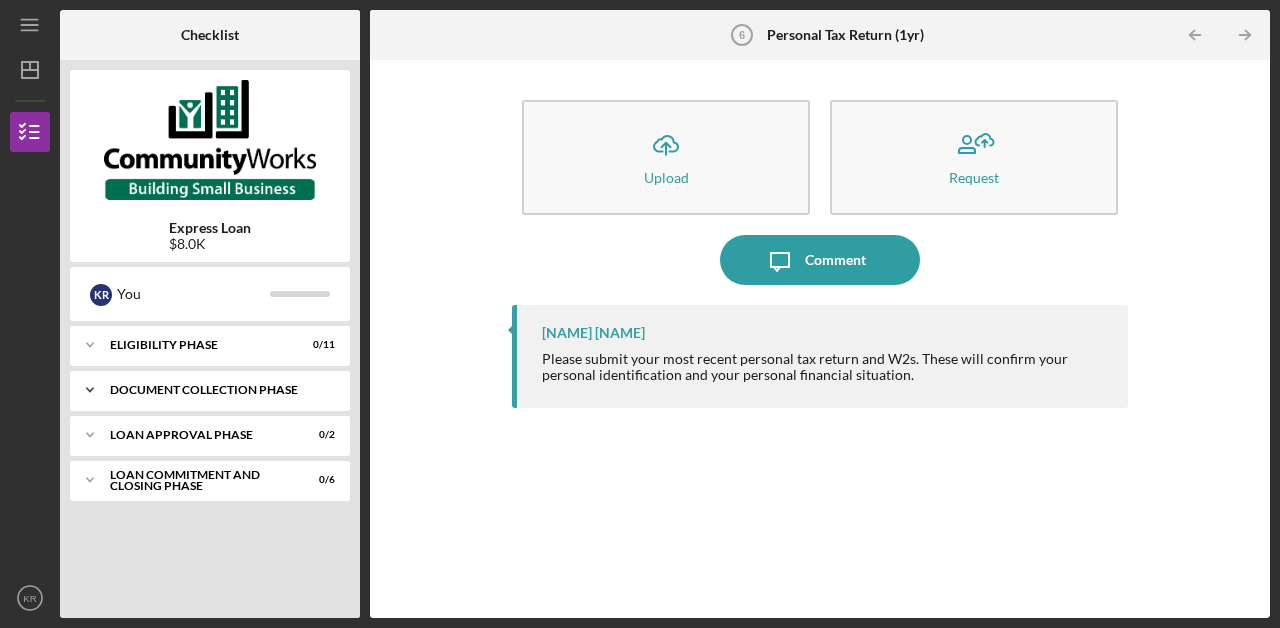 click on "Icon/Expander Document Collection Phase 0 / 8" at bounding box center [210, 390] 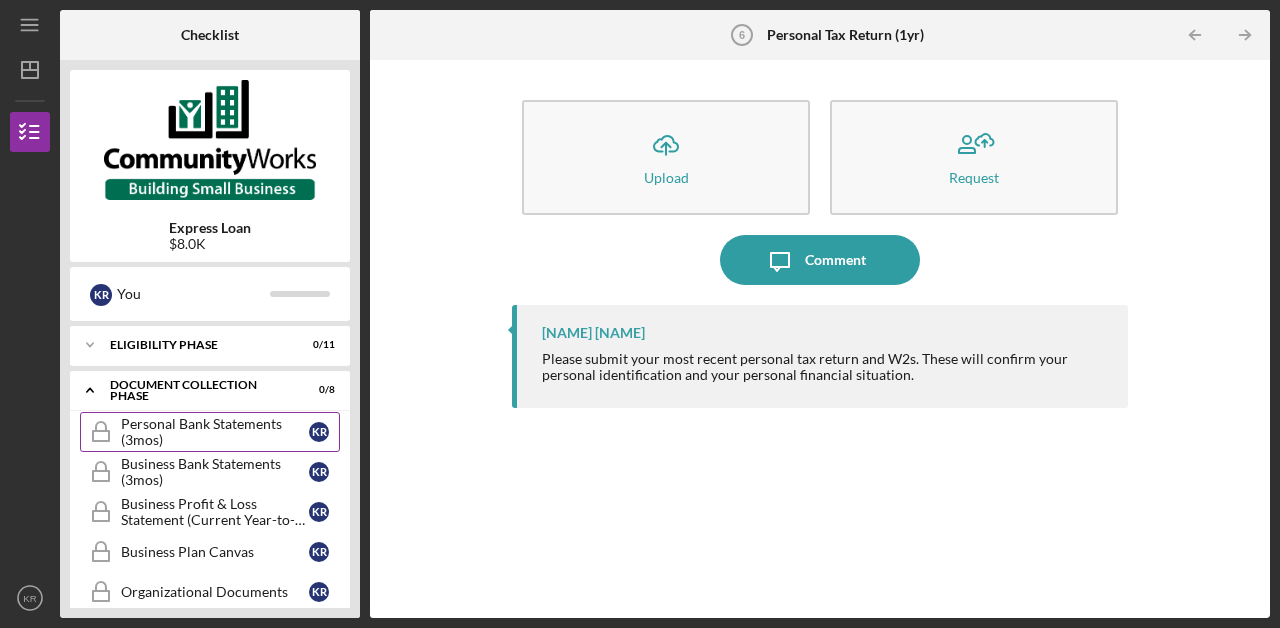 click on "Personal Bank Statements (3mos)" at bounding box center (215, 432) 